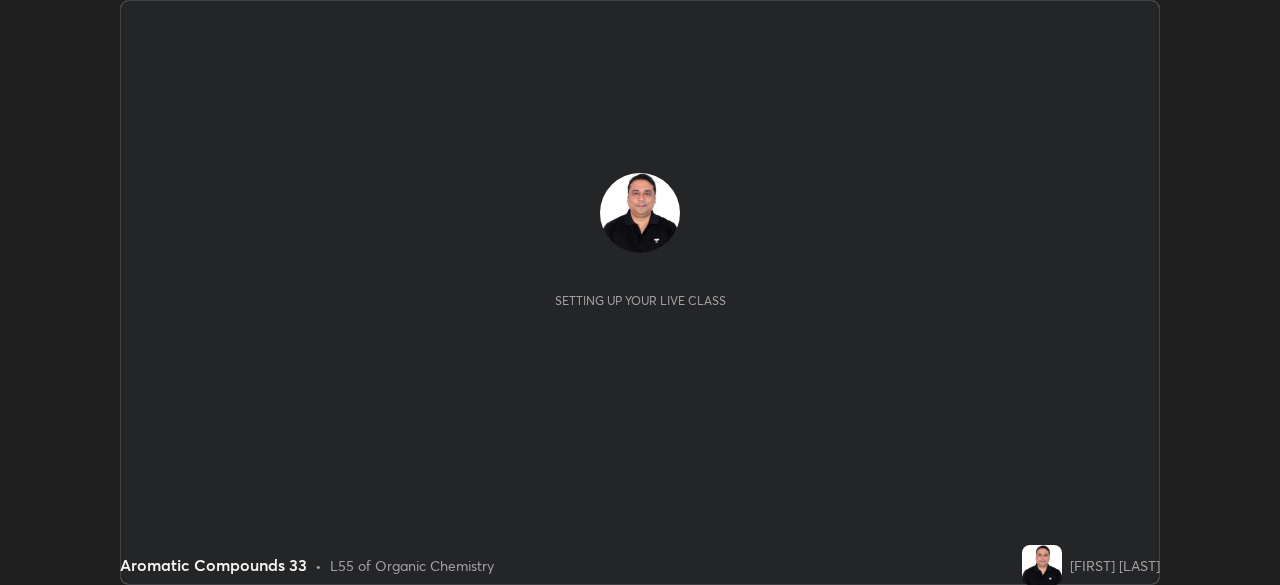 scroll, scrollTop: 0, scrollLeft: 0, axis: both 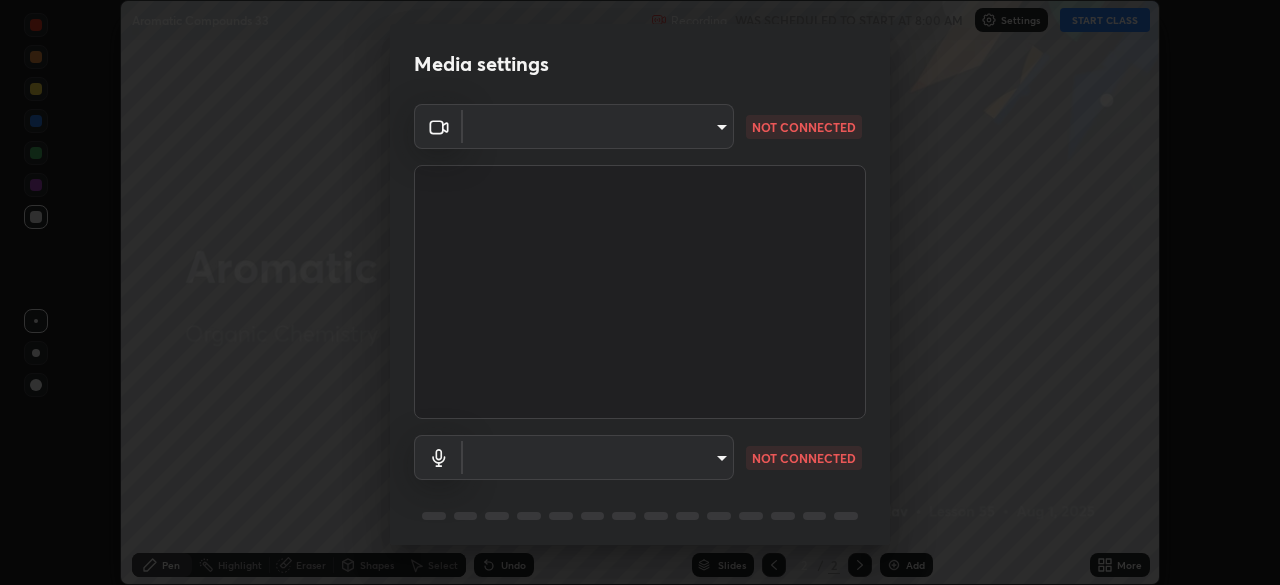 type on "683b9e622d2d25b5c57f9792f59a233711fb71fda5f9e247a72ff104aaa2f12c" 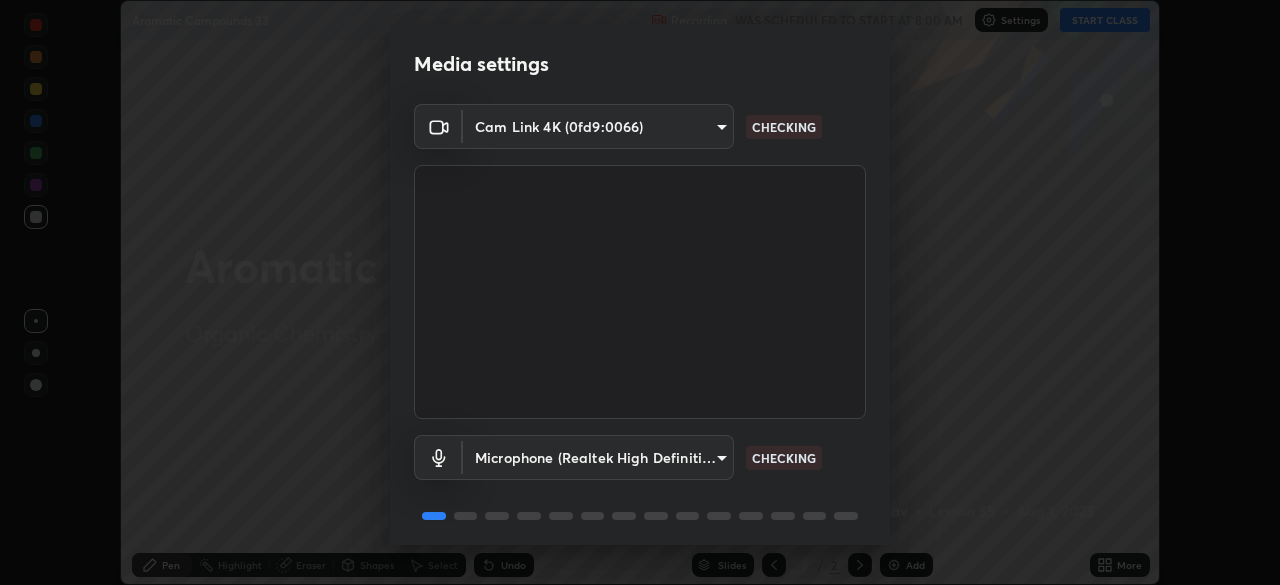click on "Erase all Aromatic Compounds 33 Recording WAS SCHEDULED TO START AT  8:00 AM Settings START CLASS Setting up your live class Aromatic Compounds 33 • L55 of Organic Chemistry [FIRST] [LAST] Pen Highlight Eraser Shapes Select Undo Slides 2 / 2 Add More No doubts shared Encourage your learners to ask a doubt for better clarity Report an issue Reason for reporting Buffering Chat not working Audio - Video sync issue Educator video quality low ​ Attach an image Report Media settings Cam Link 4K (0fd9:0066) 683b9e622d2d25b5c57f9792f59a233711fb71fda5f9e247a72ff104aaa2f12c CHECKING Microphone (Realtek High Definition Audio) a2845f27f241d78e81142a5bcad2dd0661d1231b7acccdda9ee201247719edf7 CHECKING 1 / 5 Next" at bounding box center (640, 292) 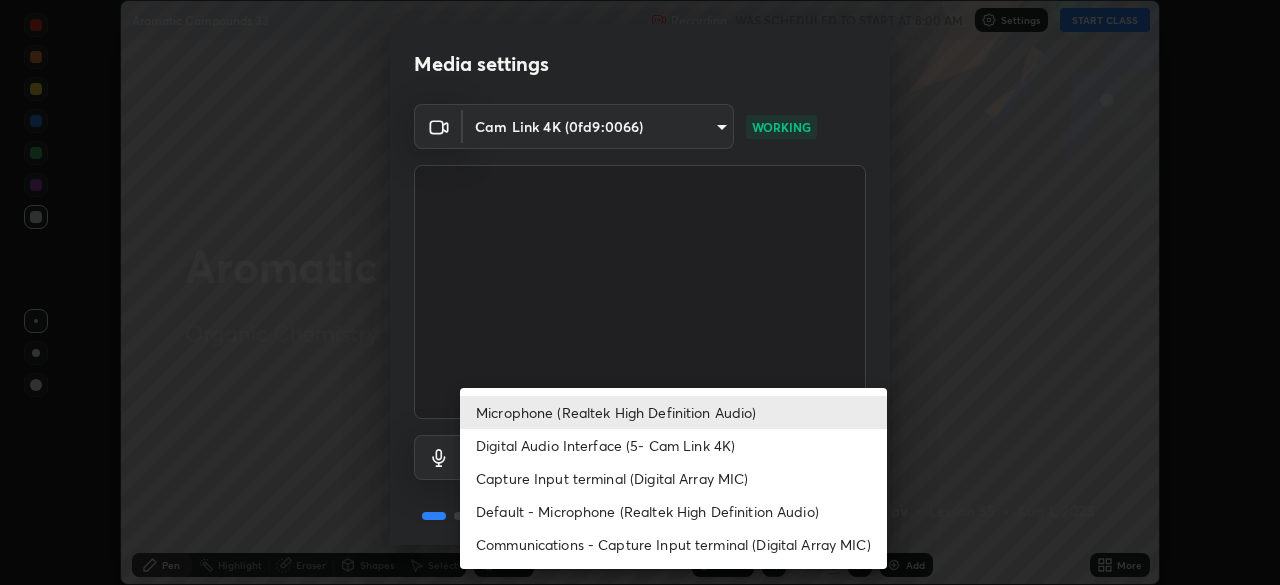 click at bounding box center [640, 292] 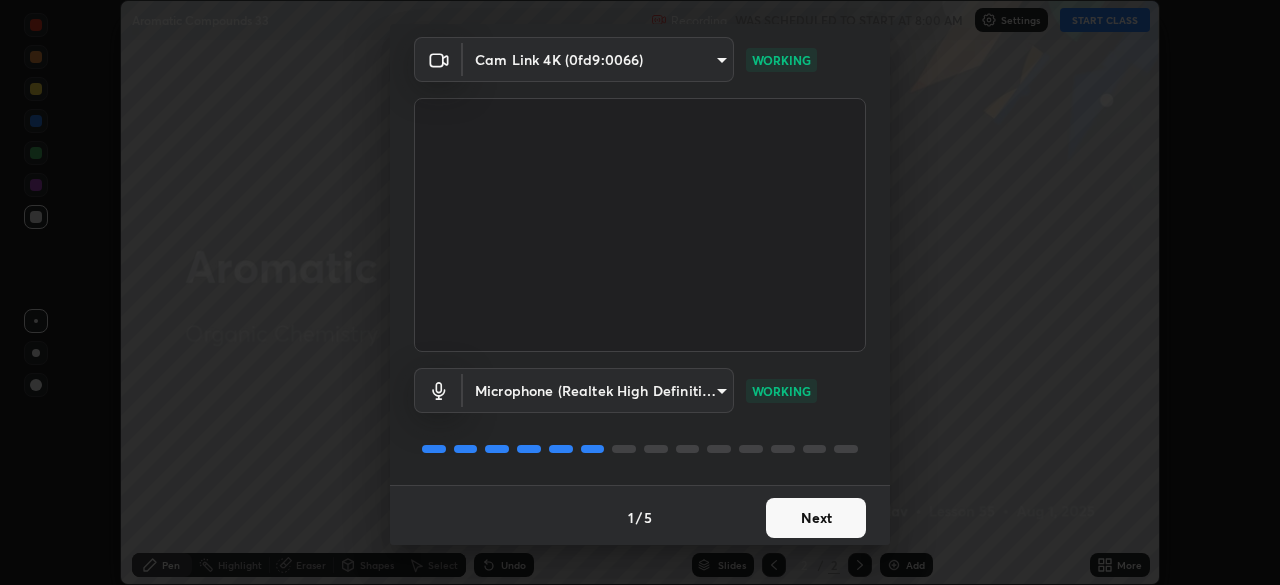 scroll, scrollTop: 69, scrollLeft: 0, axis: vertical 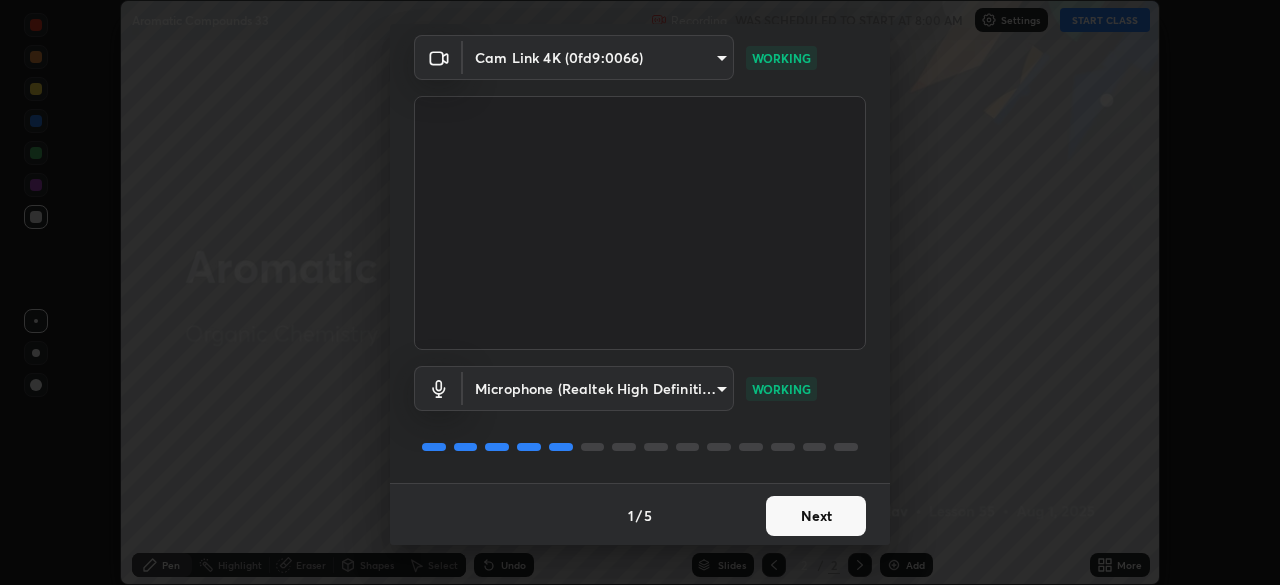 click on "Next" at bounding box center (816, 516) 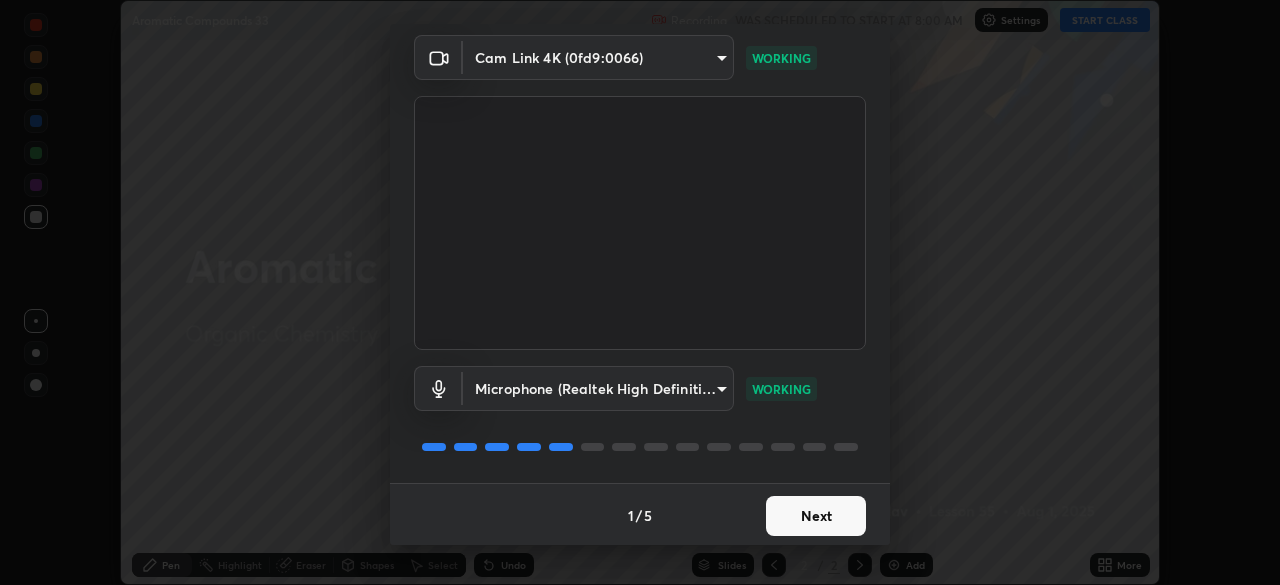 scroll, scrollTop: 0, scrollLeft: 0, axis: both 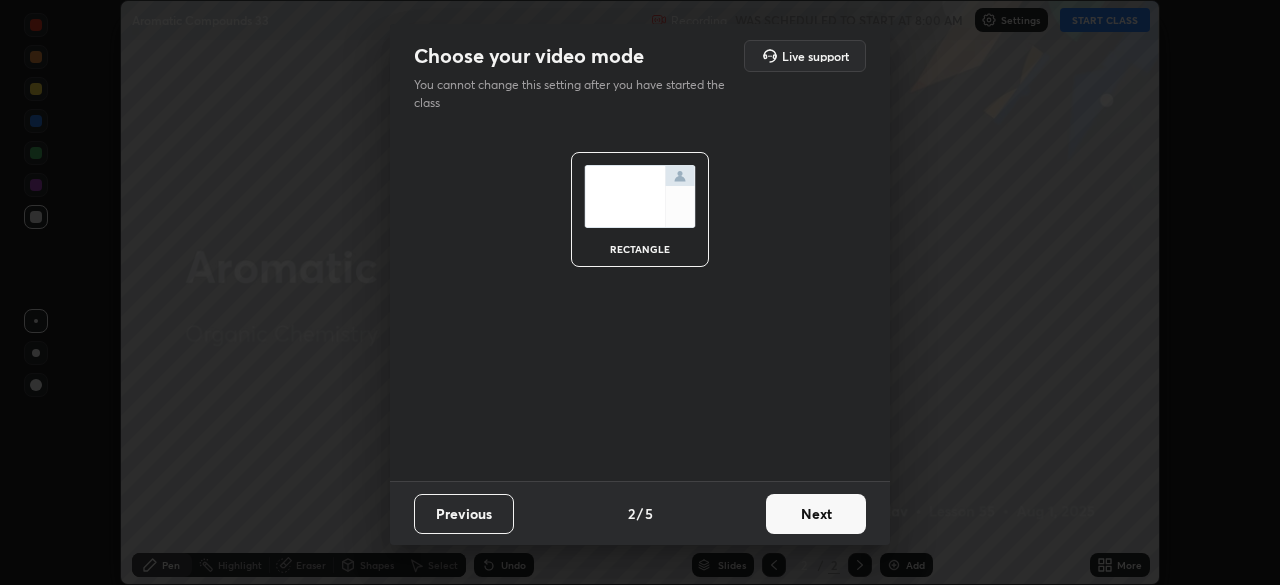 click on "Next" at bounding box center (816, 514) 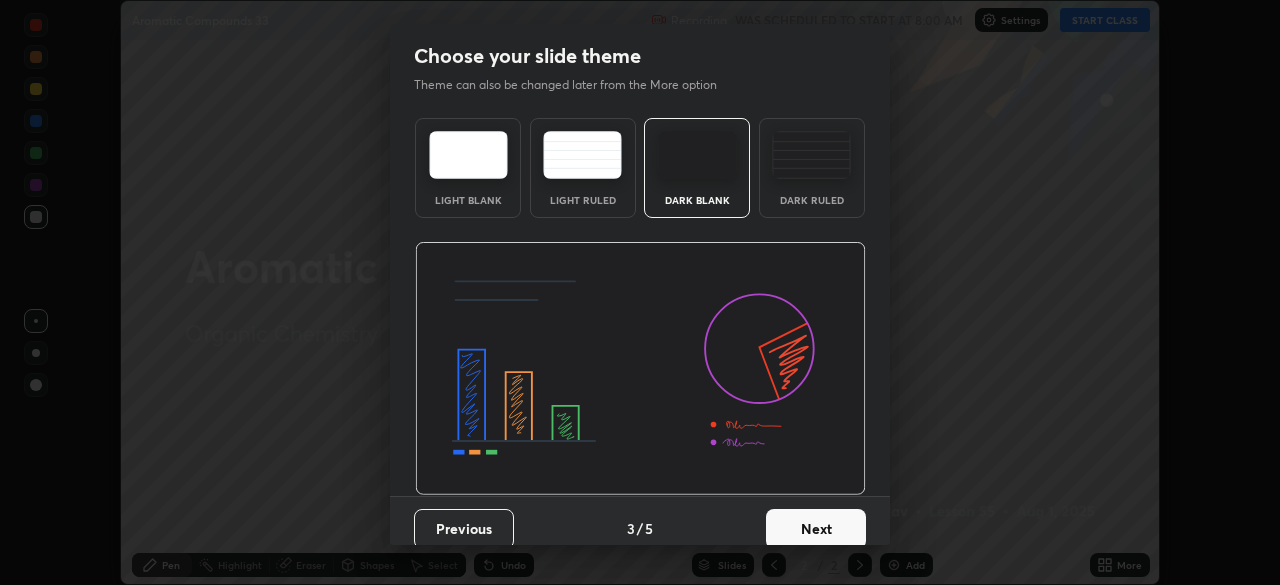 click on "Next" at bounding box center (816, 529) 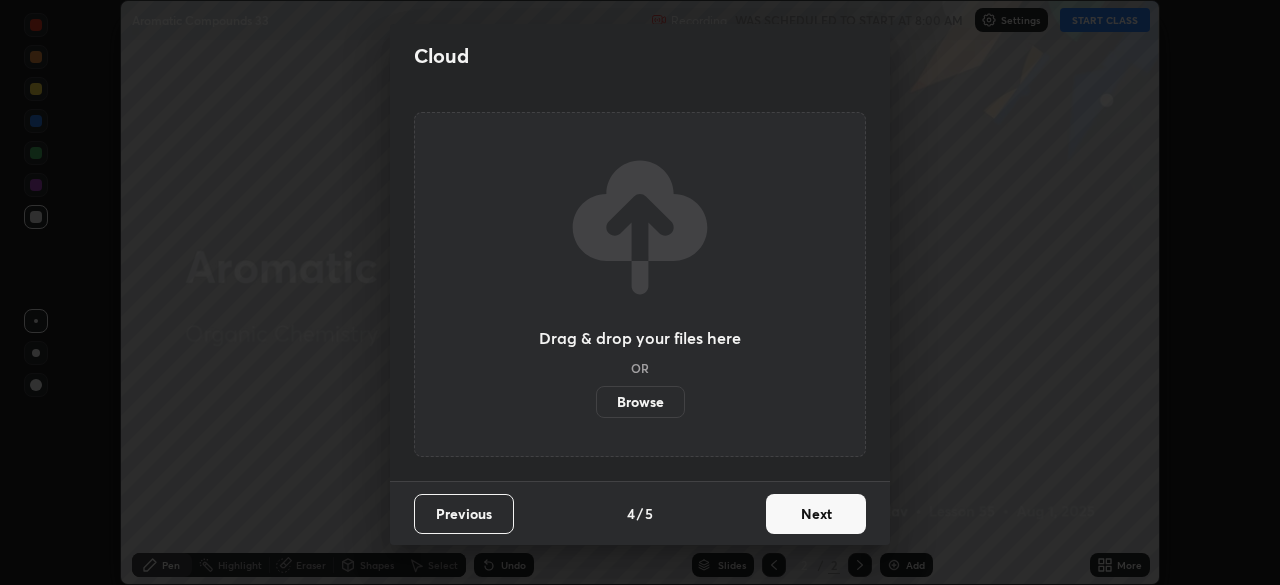 click on "Next" at bounding box center (816, 514) 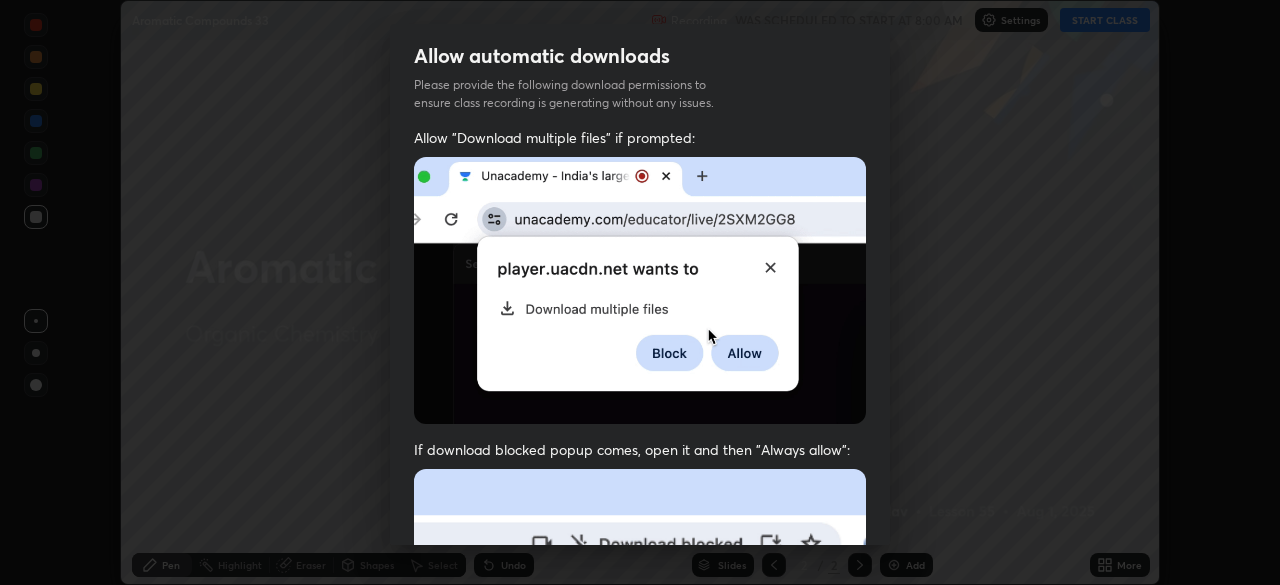 click on "Previous 5 / 5 Done" at bounding box center [640, 1002] 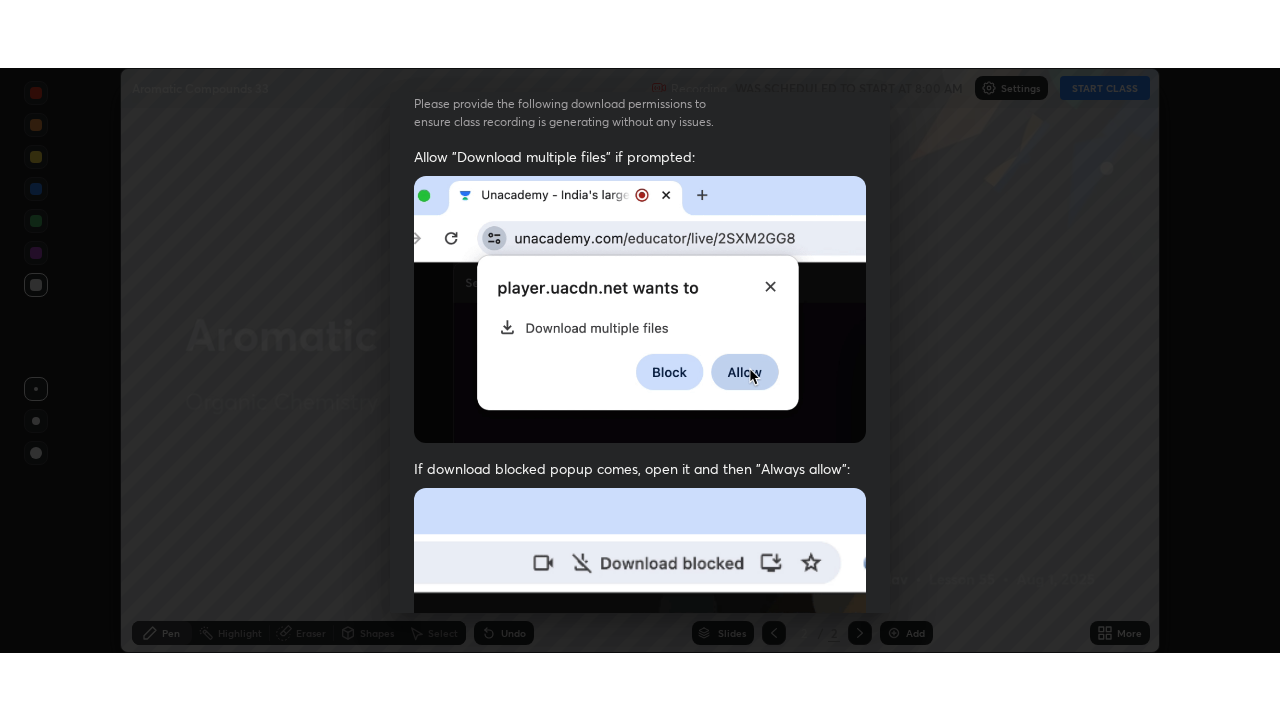 scroll, scrollTop: 479, scrollLeft: 0, axis: vertical 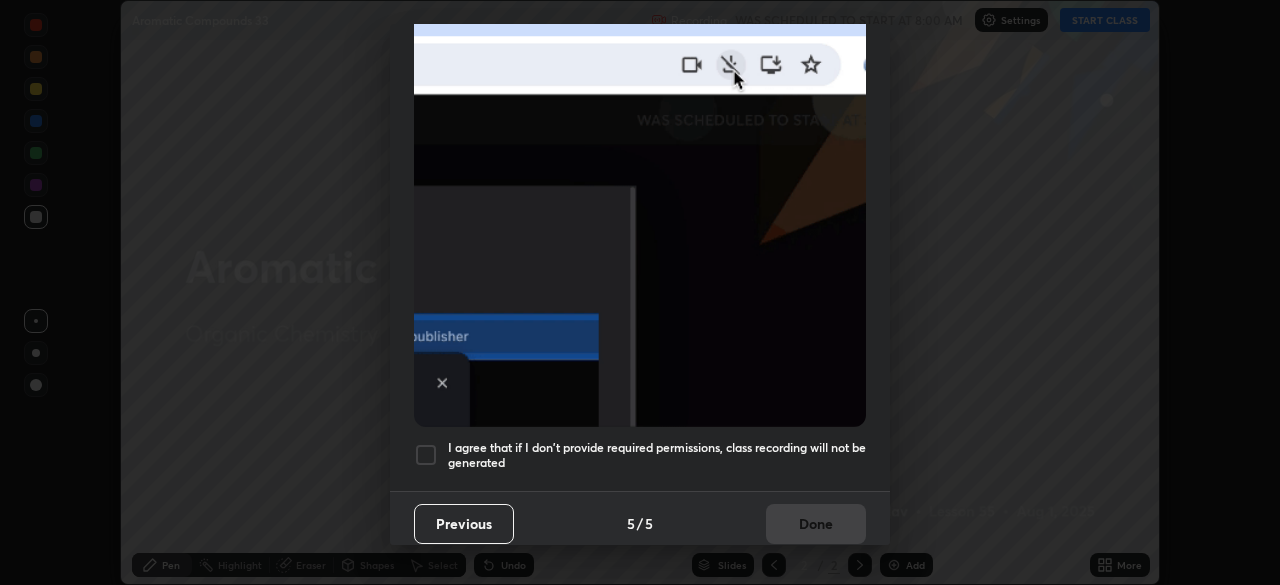 click at bounding box center (426, 455) 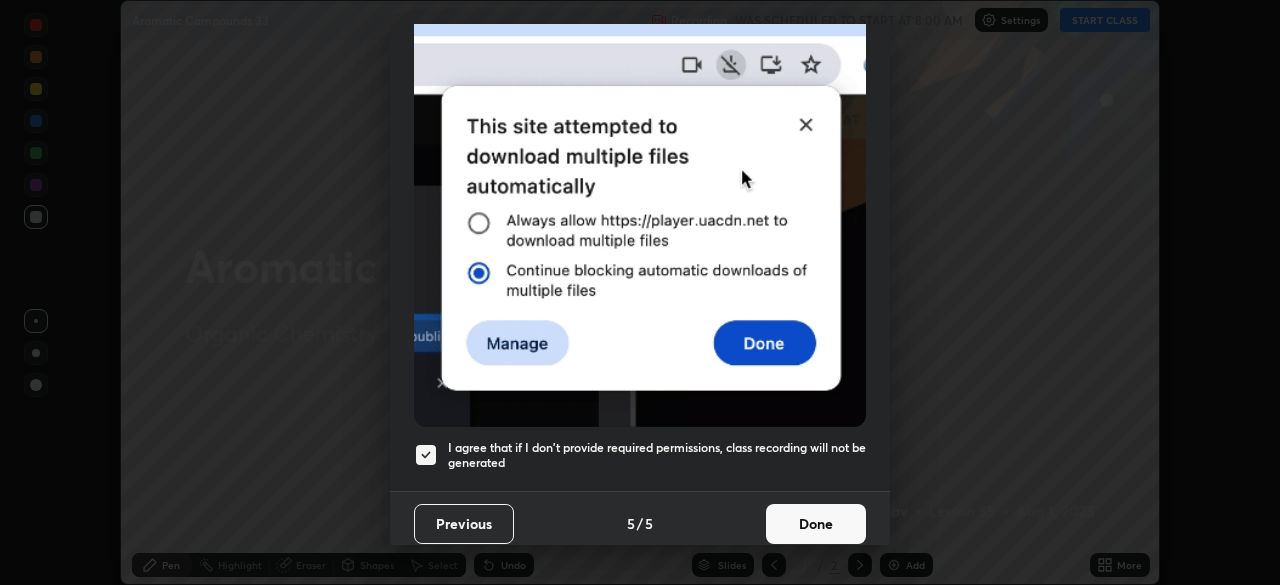 click on "Done" at bounding box center [816, 524] 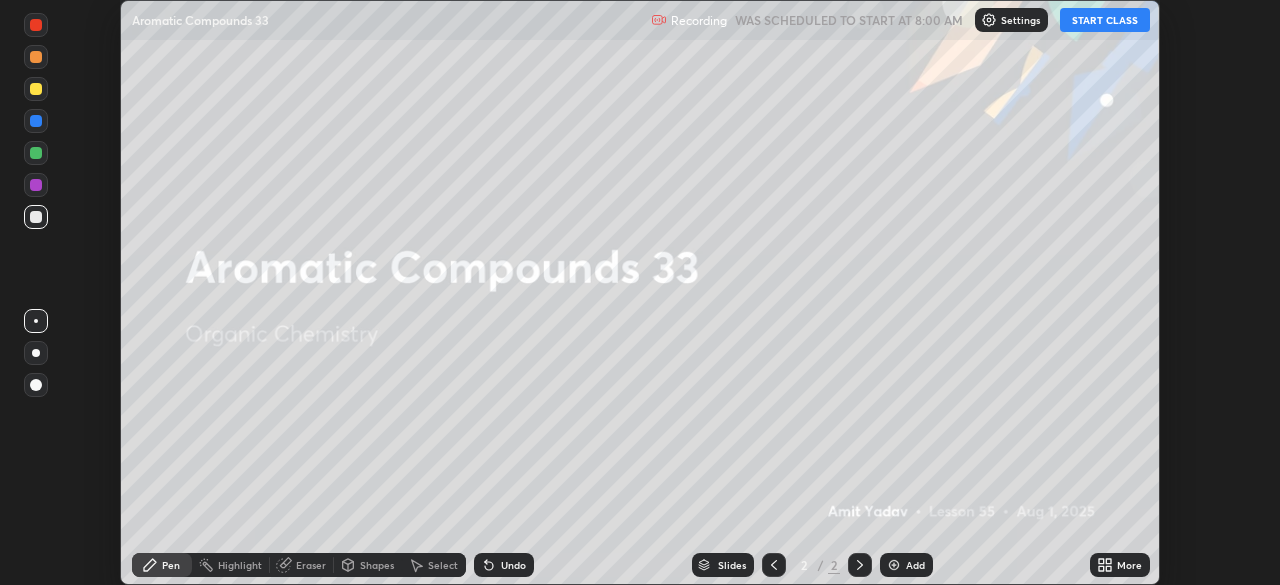 click 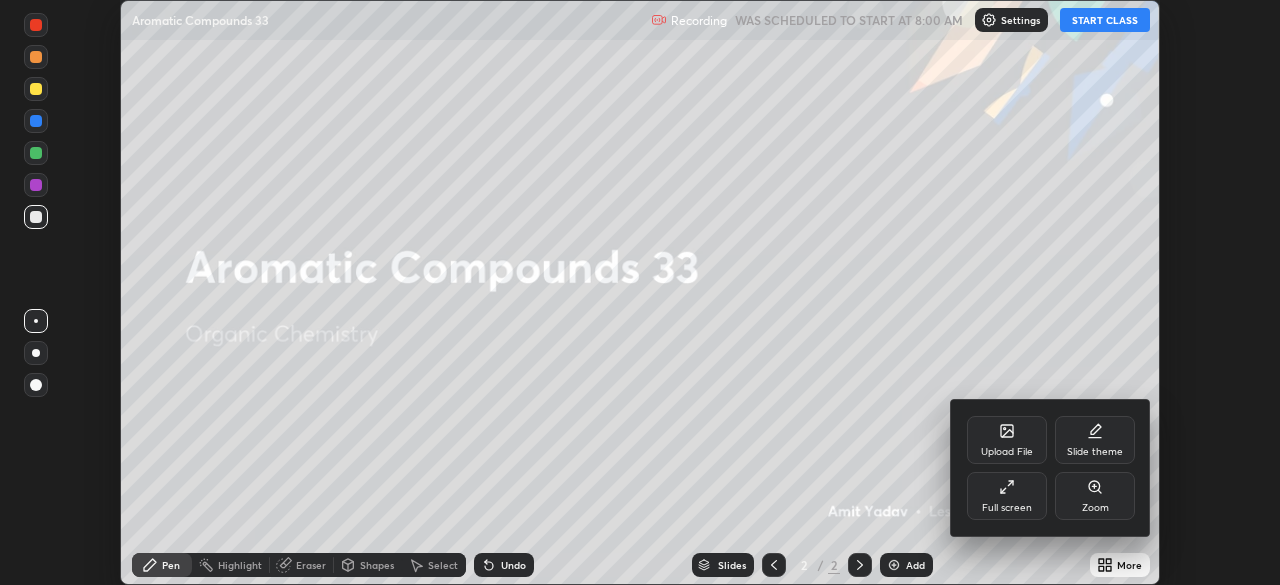 click on "Full screen" at bounding box center [1007, 508] 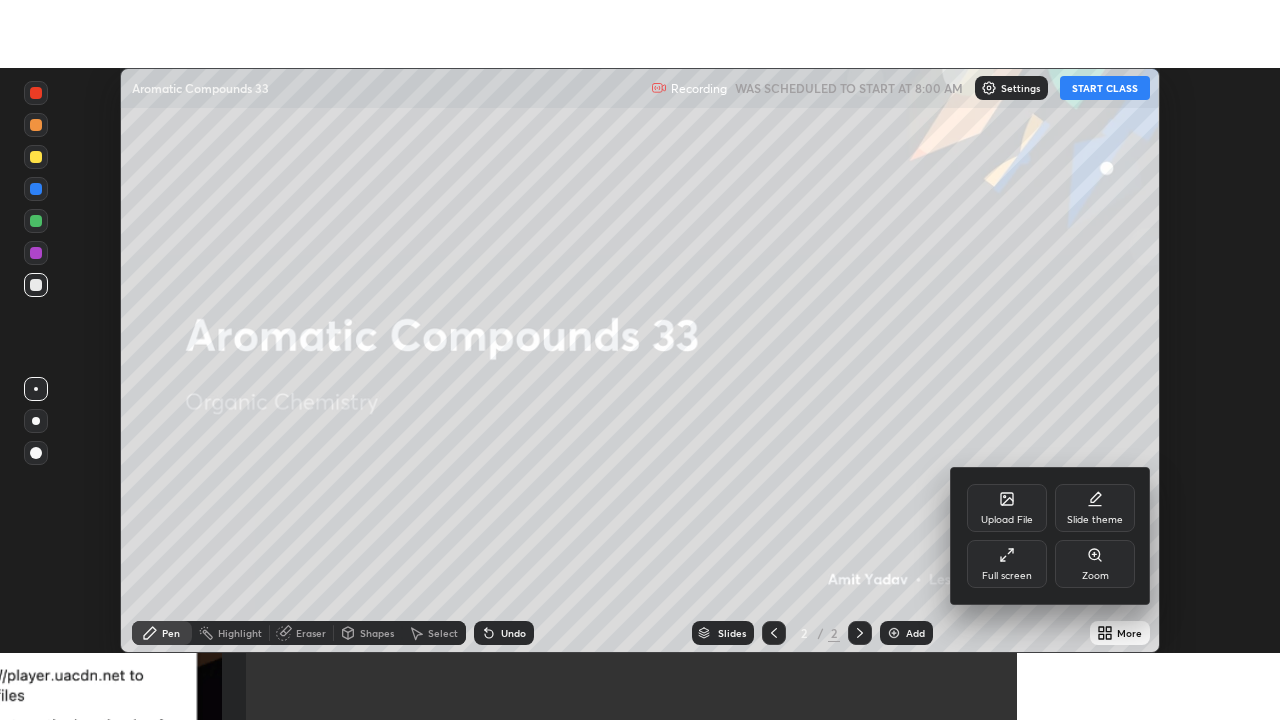 scroll, scrollTop: 99280, scrollLeft: 98720, axis: both 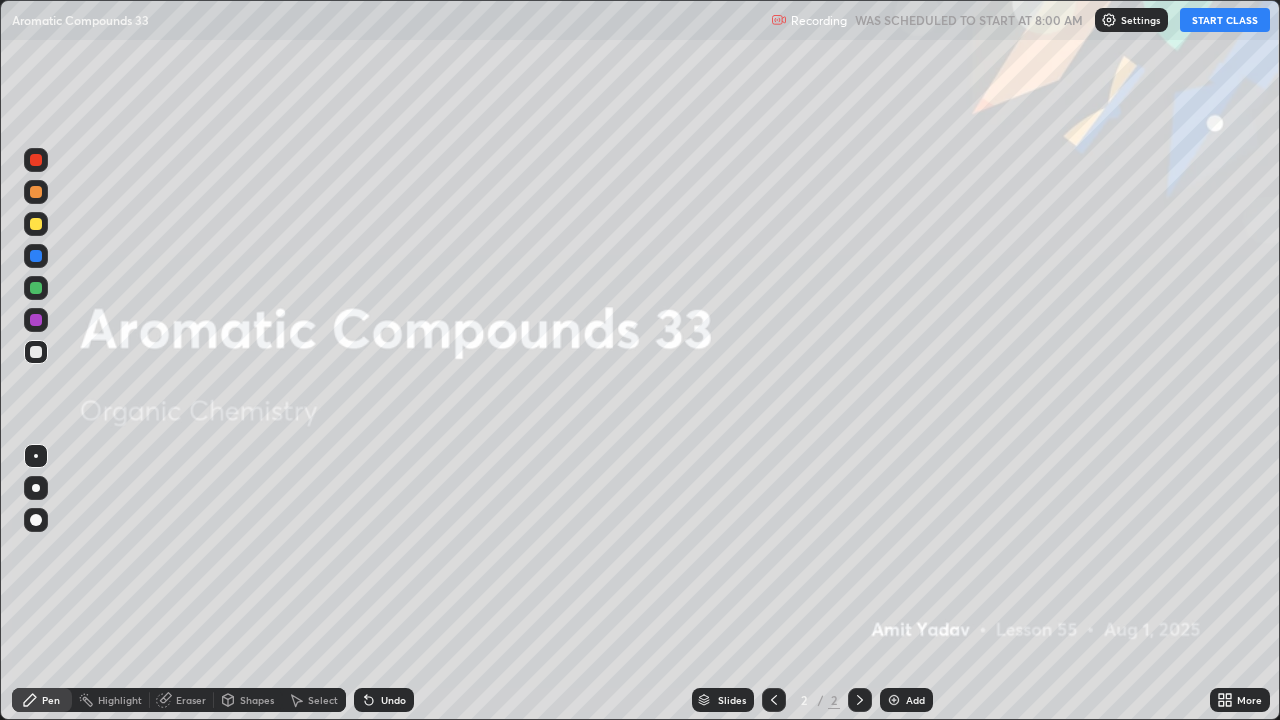 click on "START CLASS" at bounding box center [1225, 20] 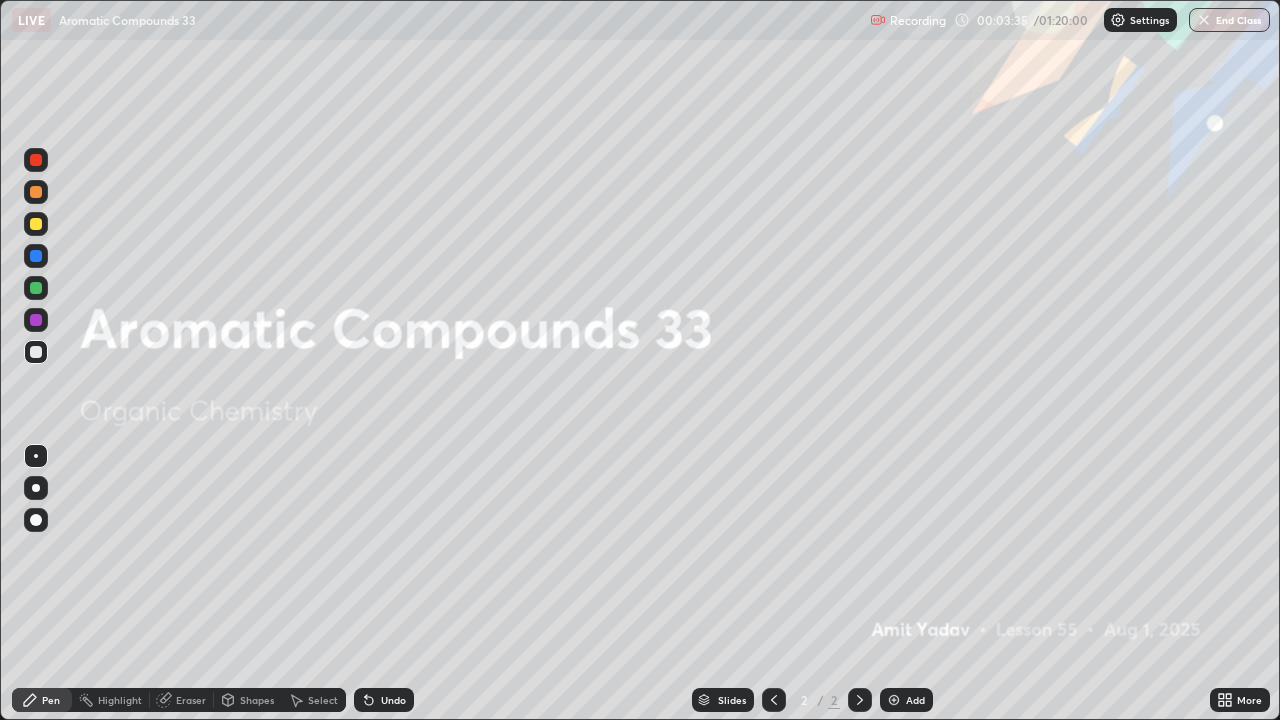 click on "Add" at bounding box center (906, 700) 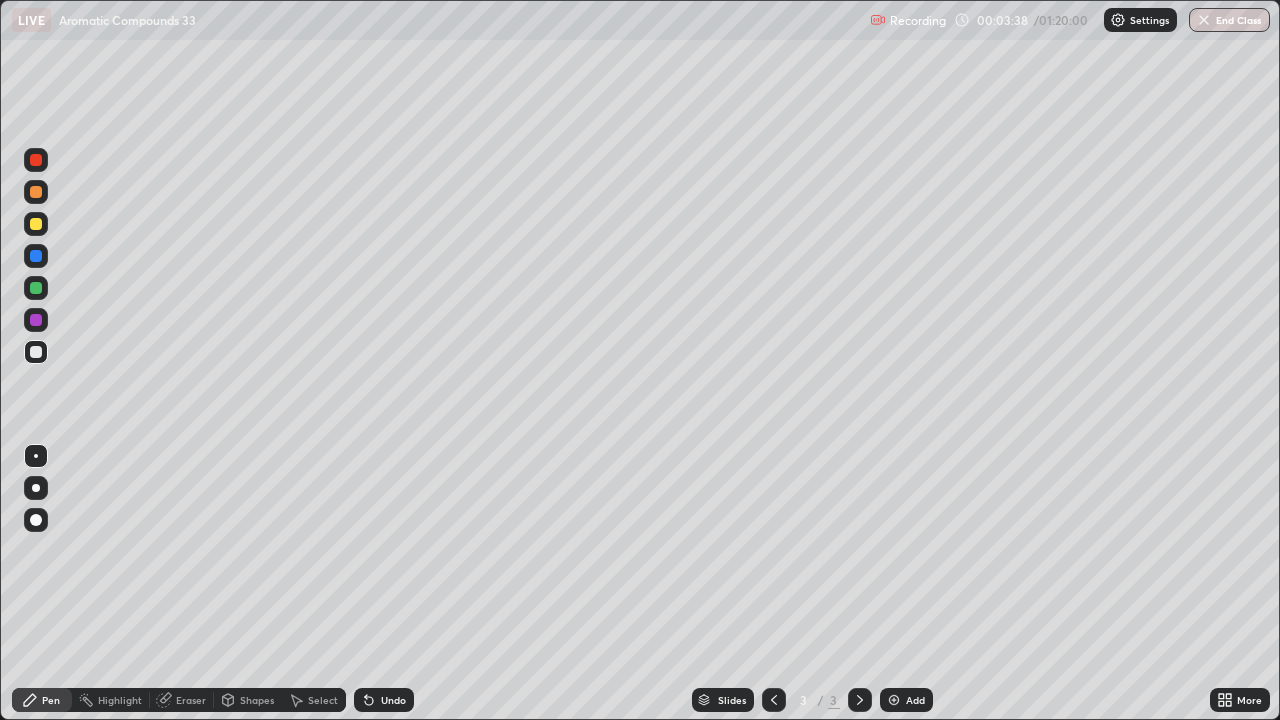 click at bounding box center [36, 224] 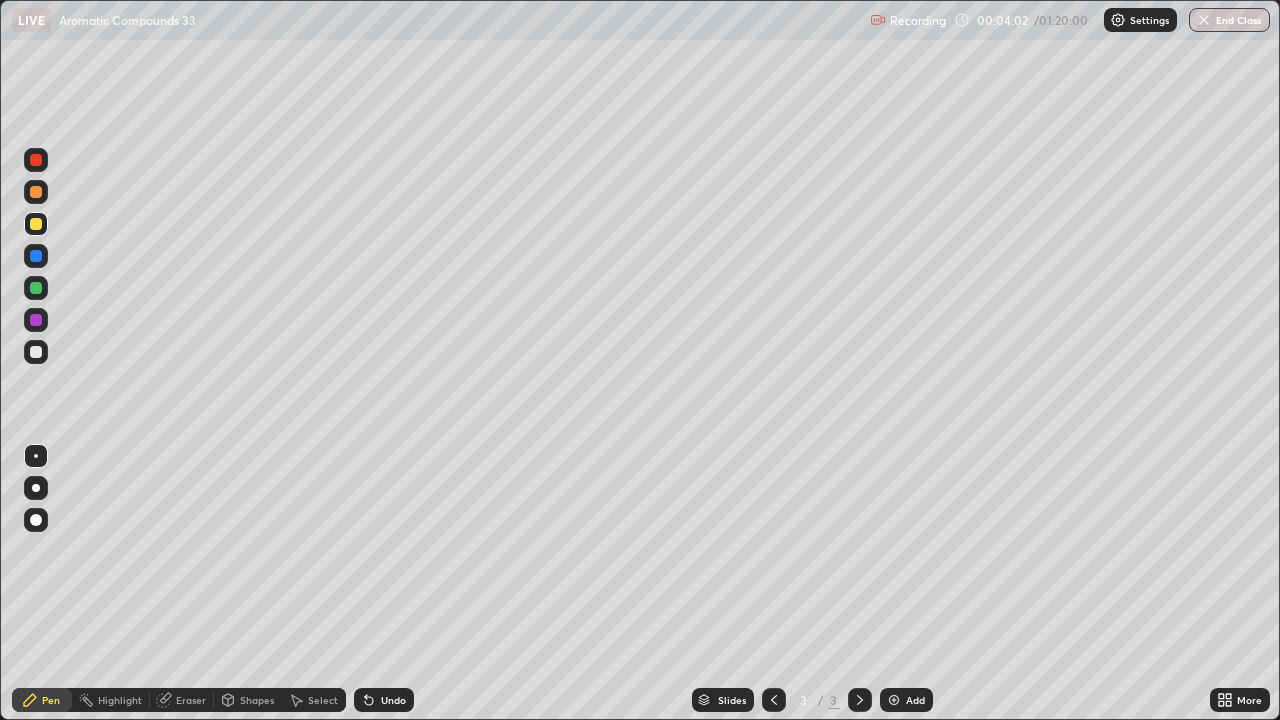 click on "Undo" at bounding box center (393, 700) 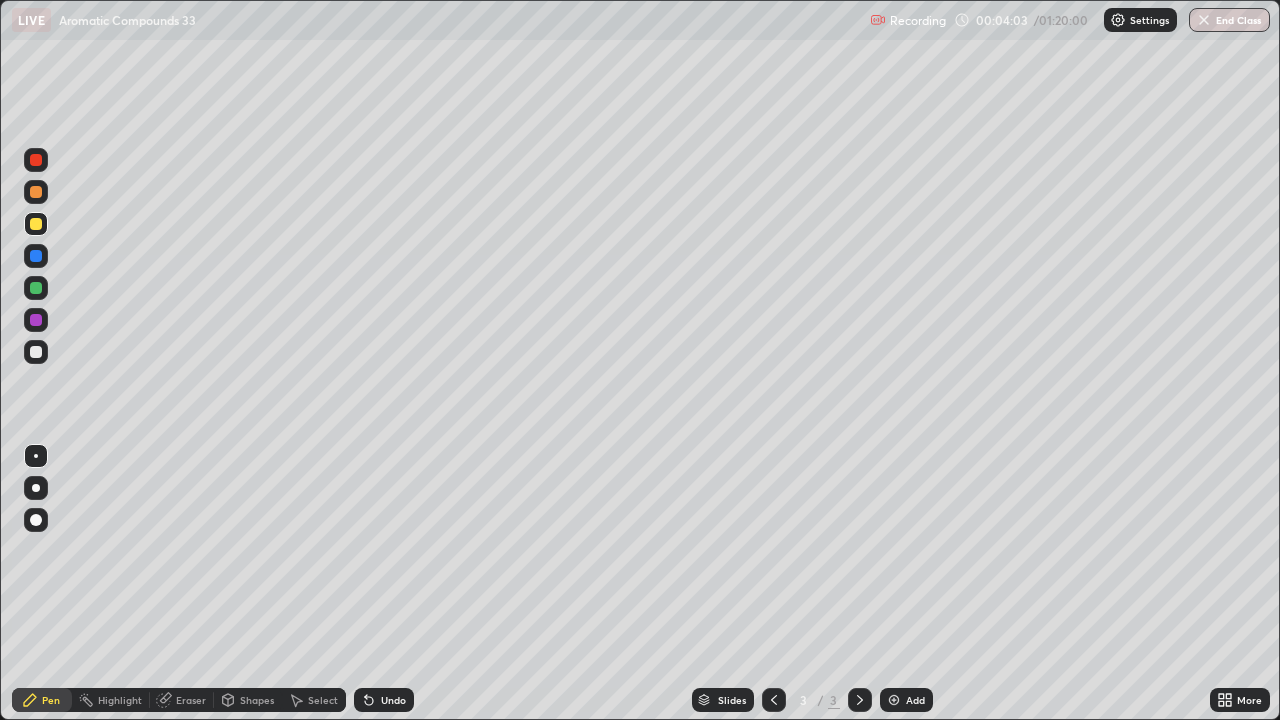 click on "Undo" at bounding box center (393, 700) 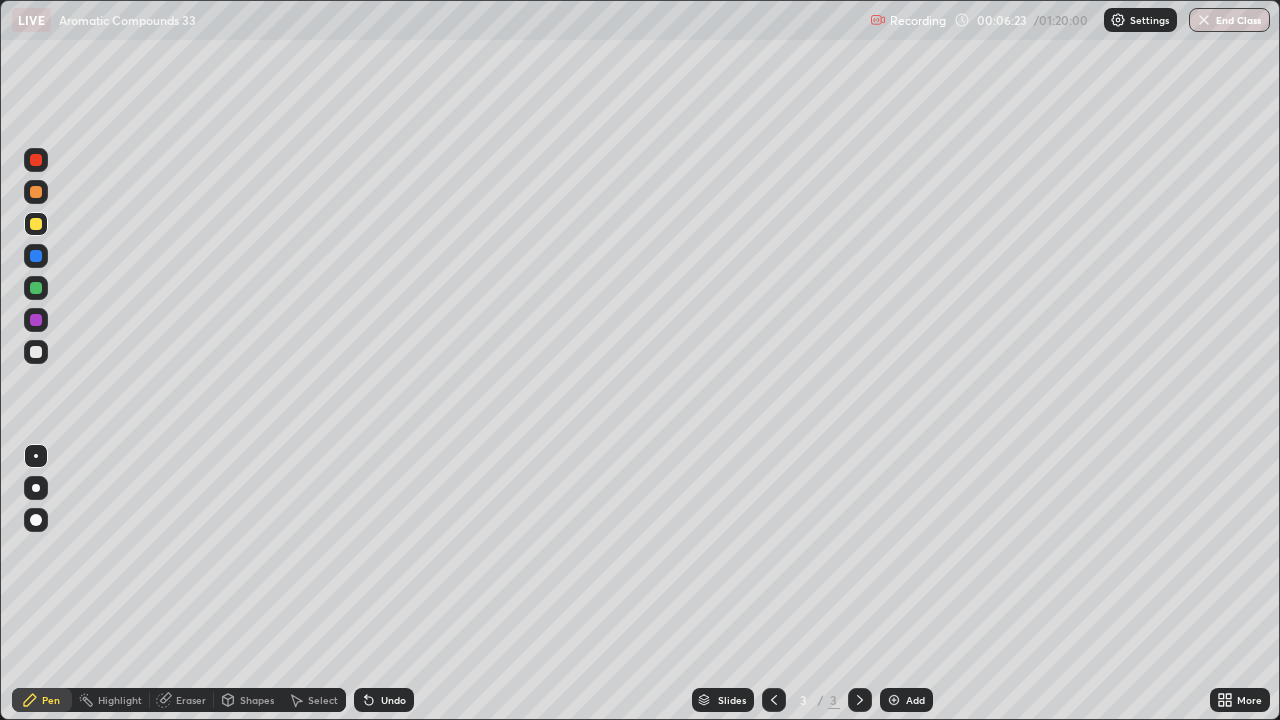 click at bounding box center (36, 352) 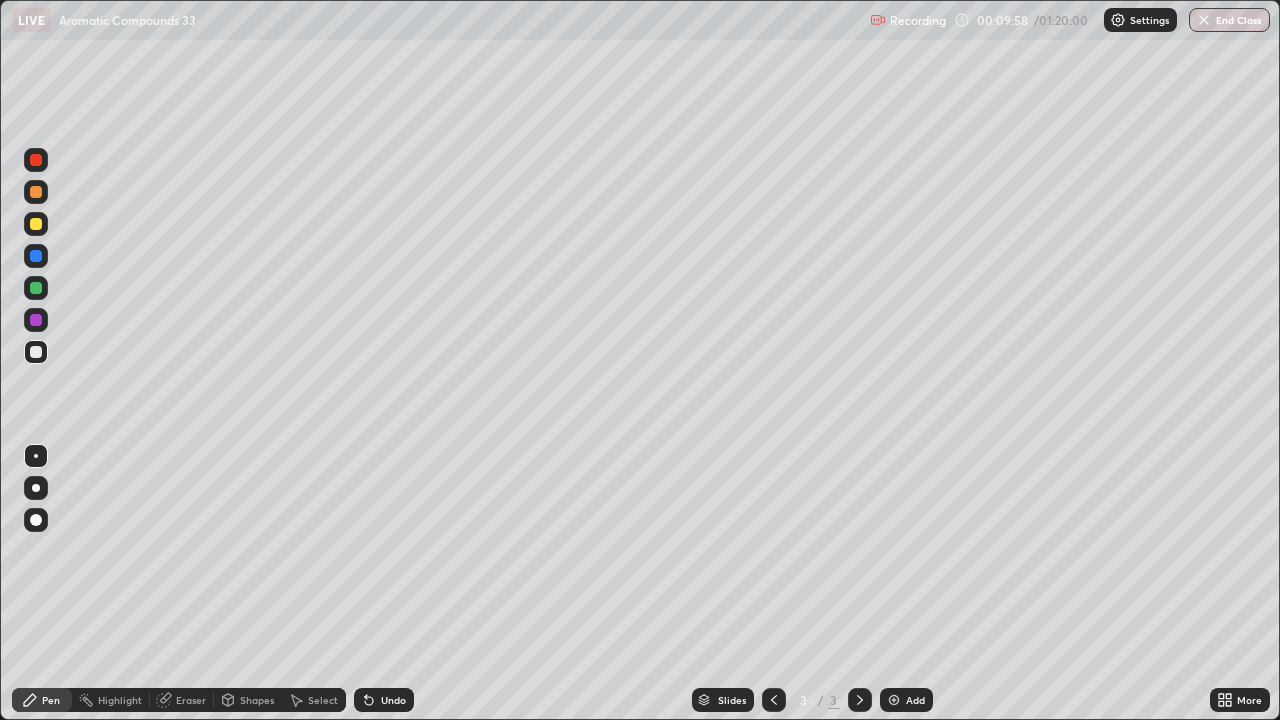 click on "Add" at bounding box center (906, 700) 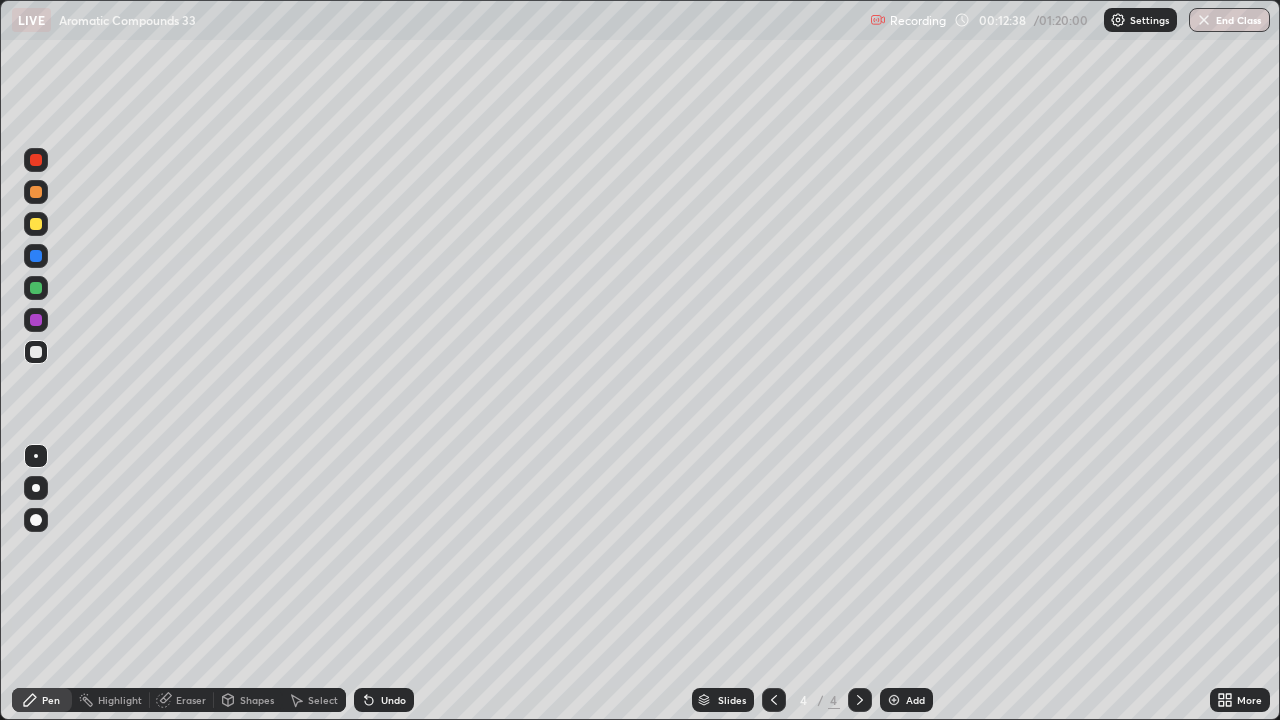 click at bounding box center (36, 224) 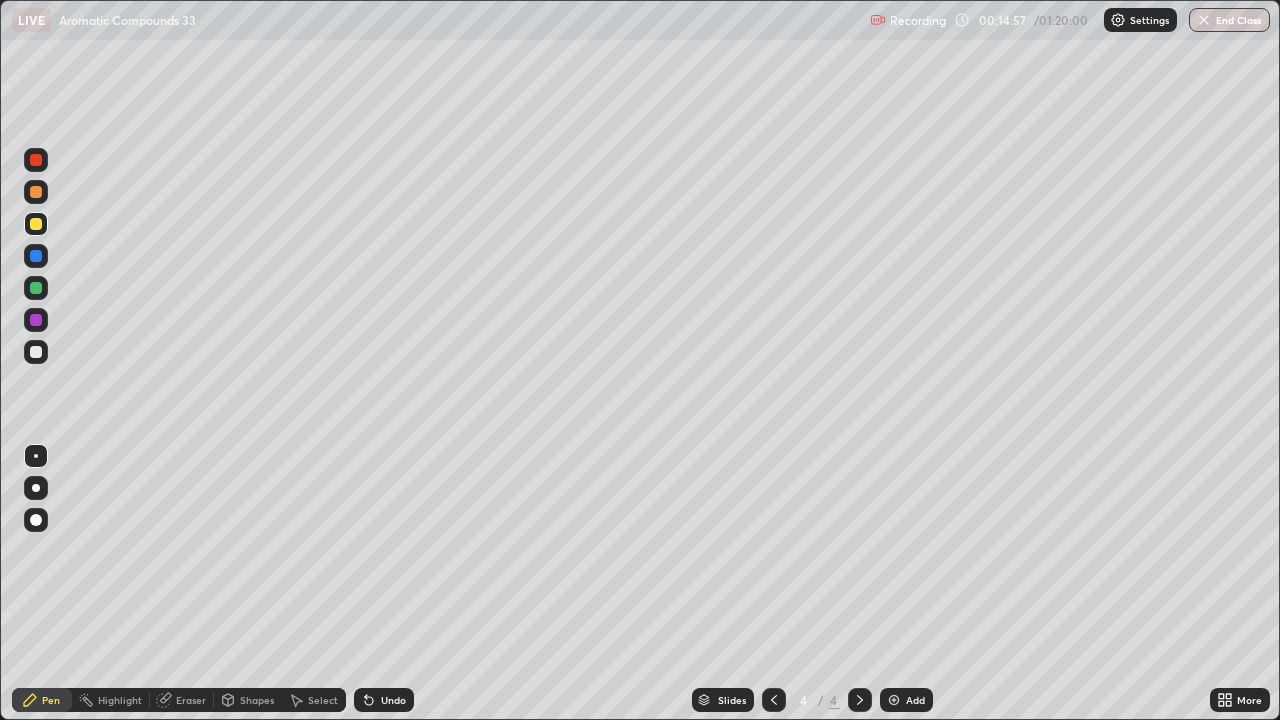 click at bounding box center [36, 352] 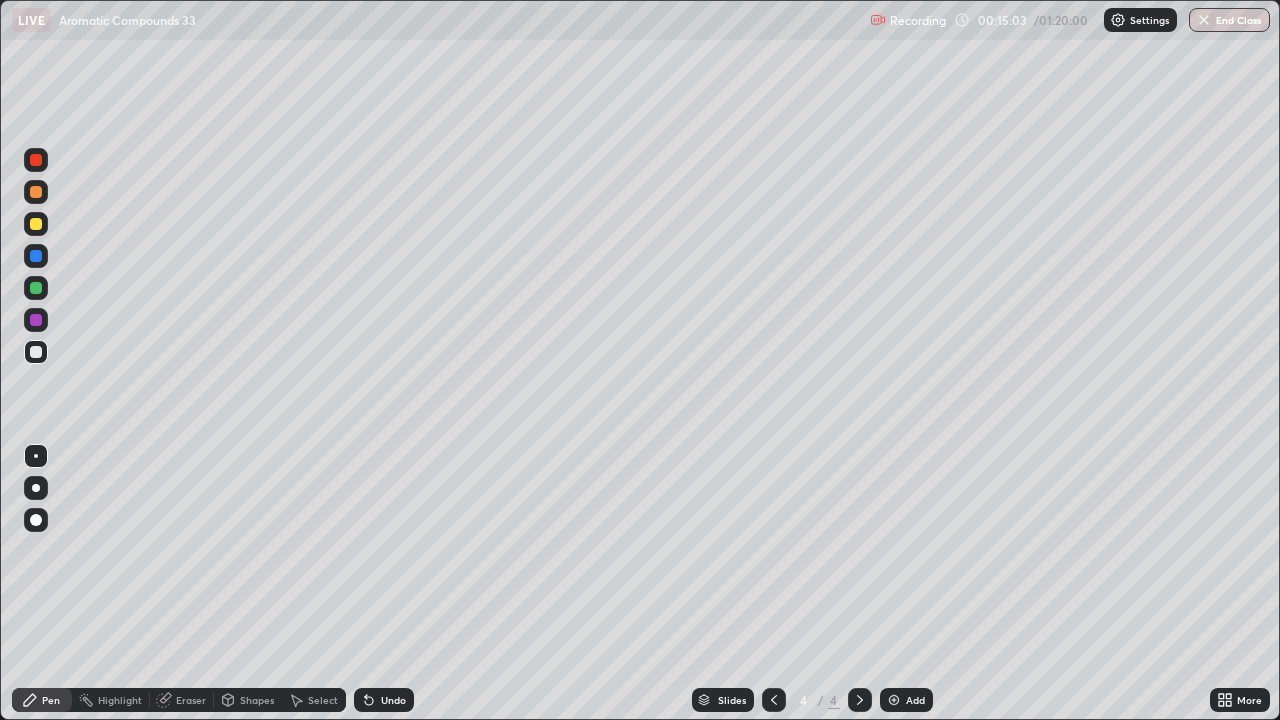 click on "Undo" at bounding box center [384, 700] 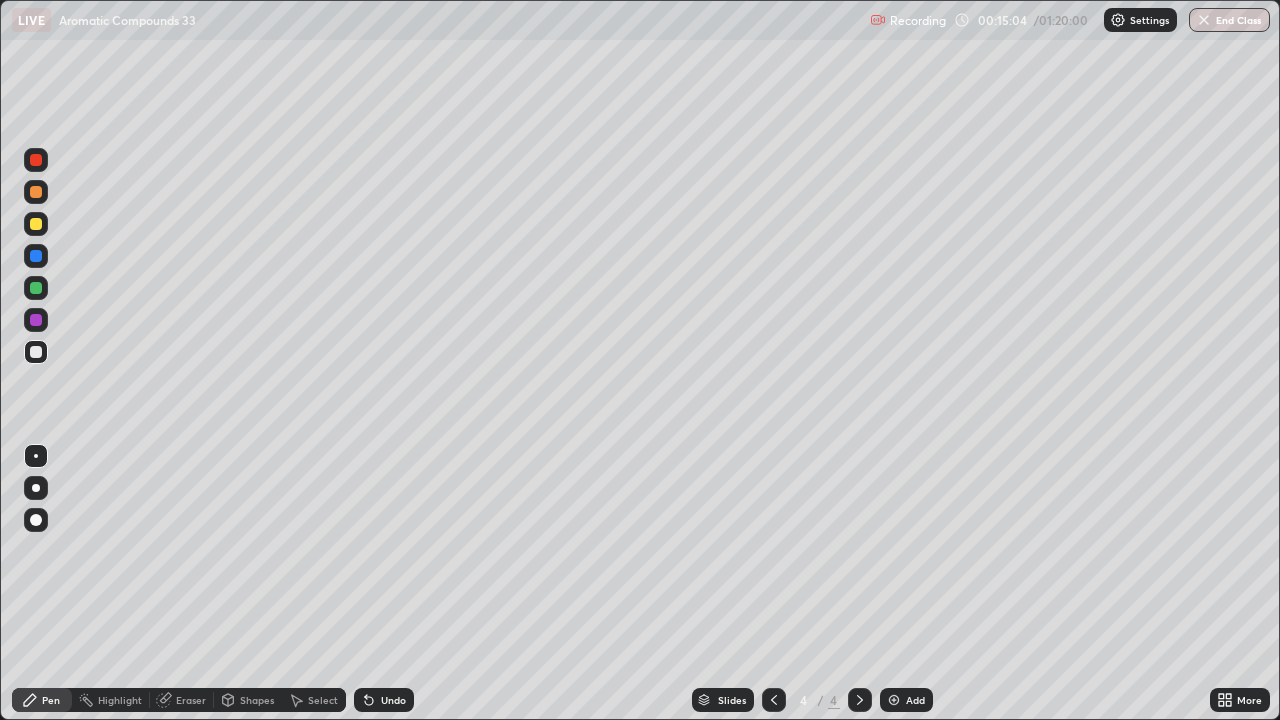 click on "Undo" at bounding box center [384, 700] 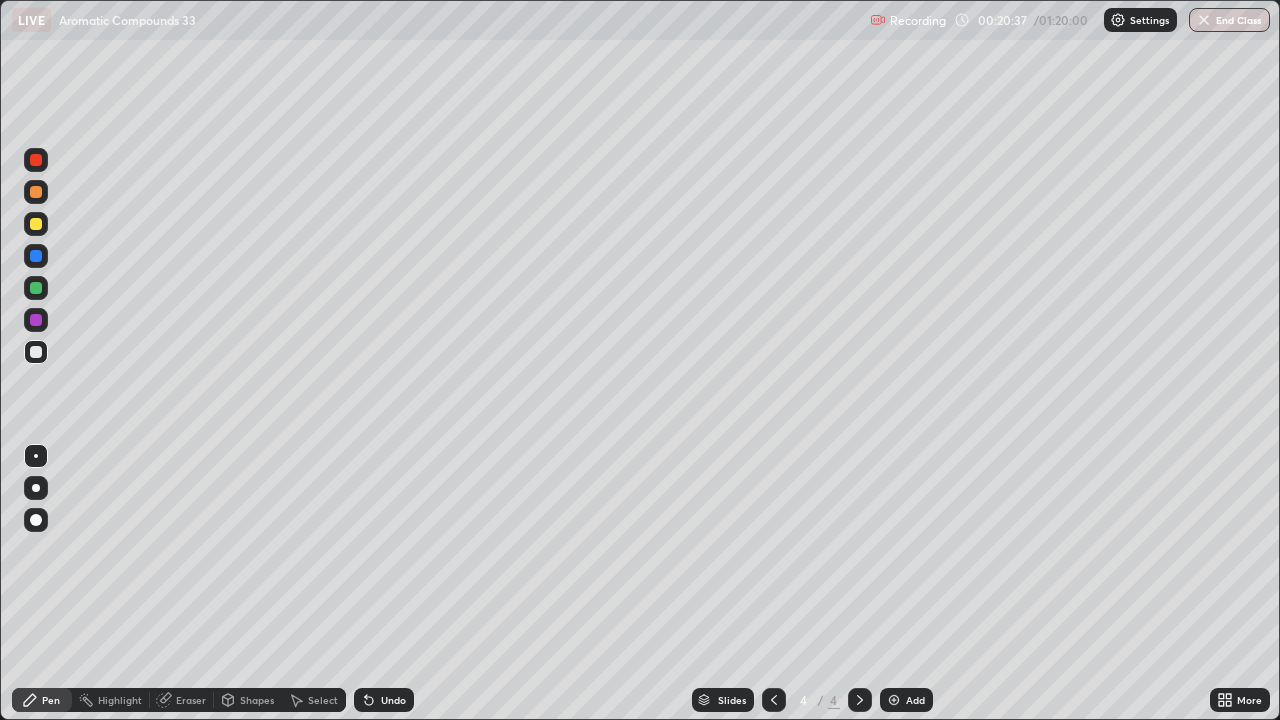 click 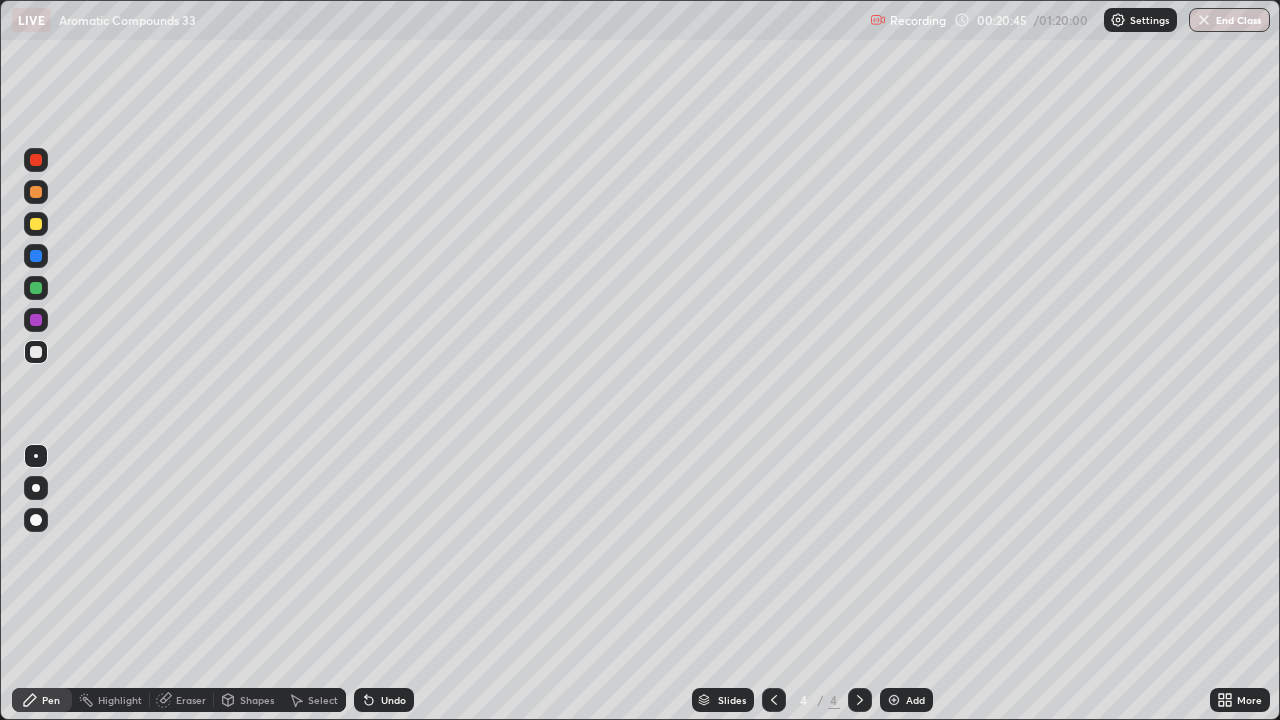 click on "Undo" at bounding box center [393, 700] 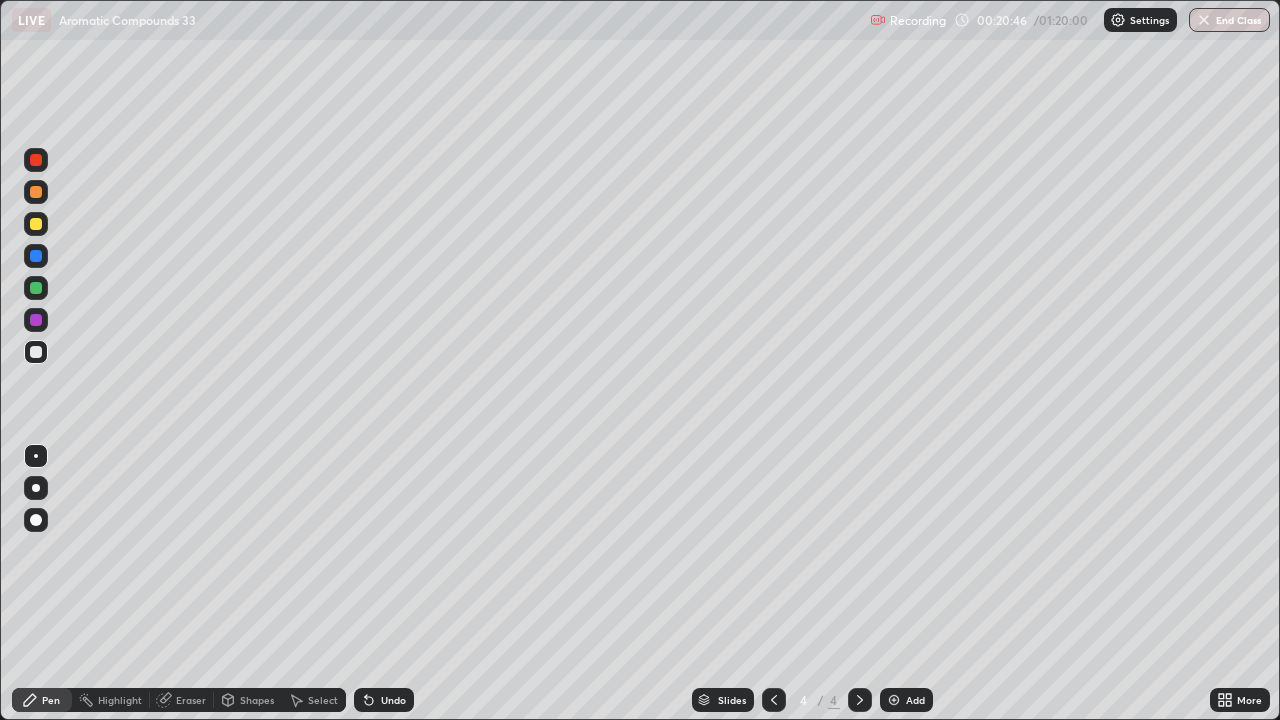 click on "Undo" at bounding box center [384, 700] 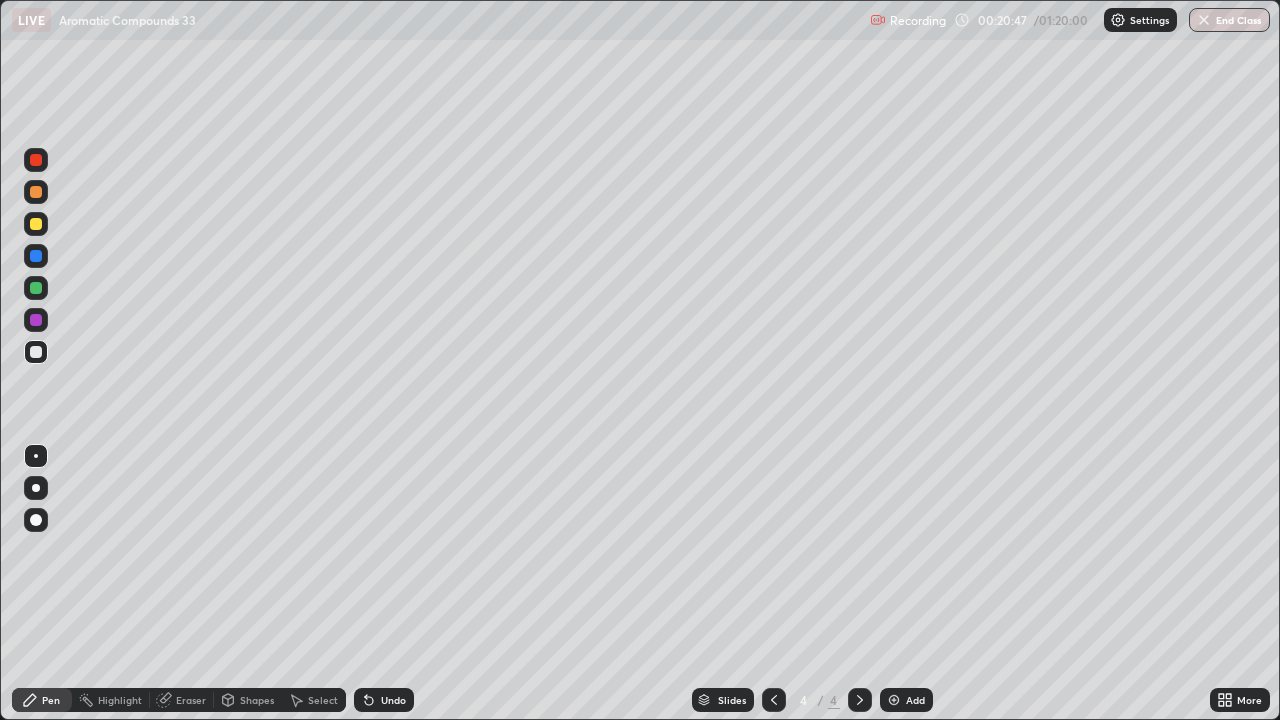 click on "Undo" at bounding box center (393, 700) 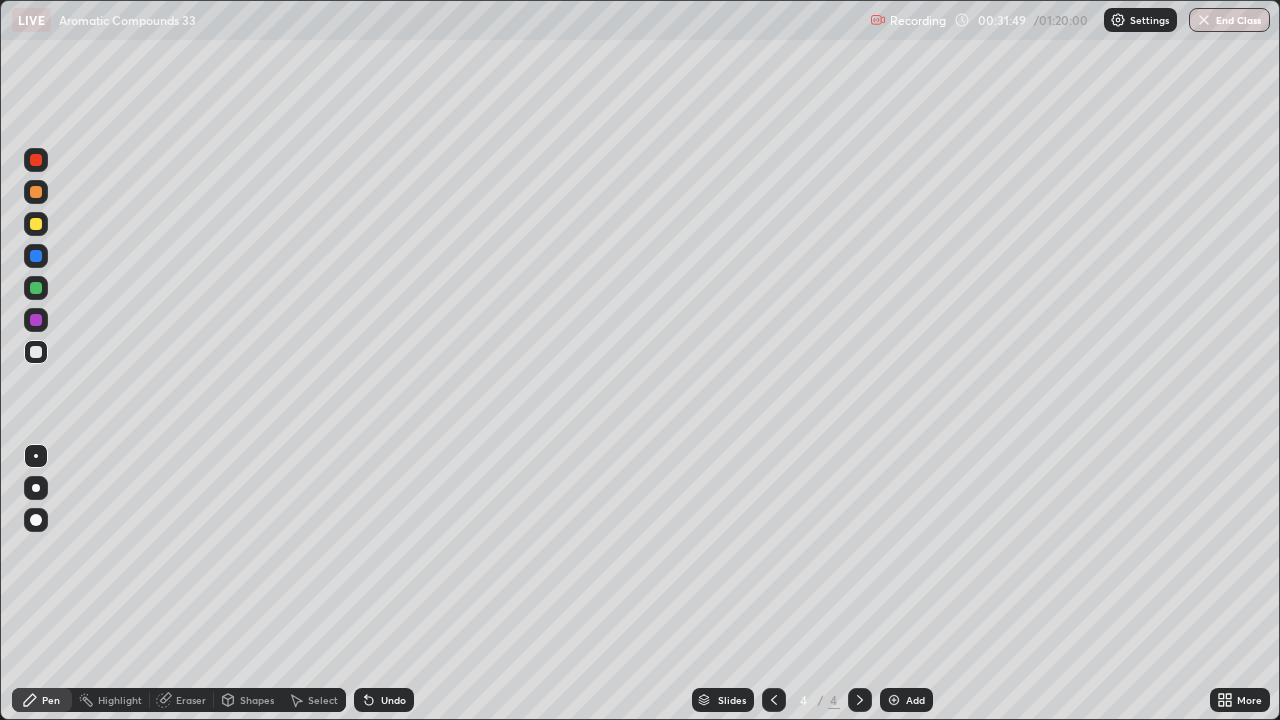 click on "Eraser" at bounding box center (191, 700) 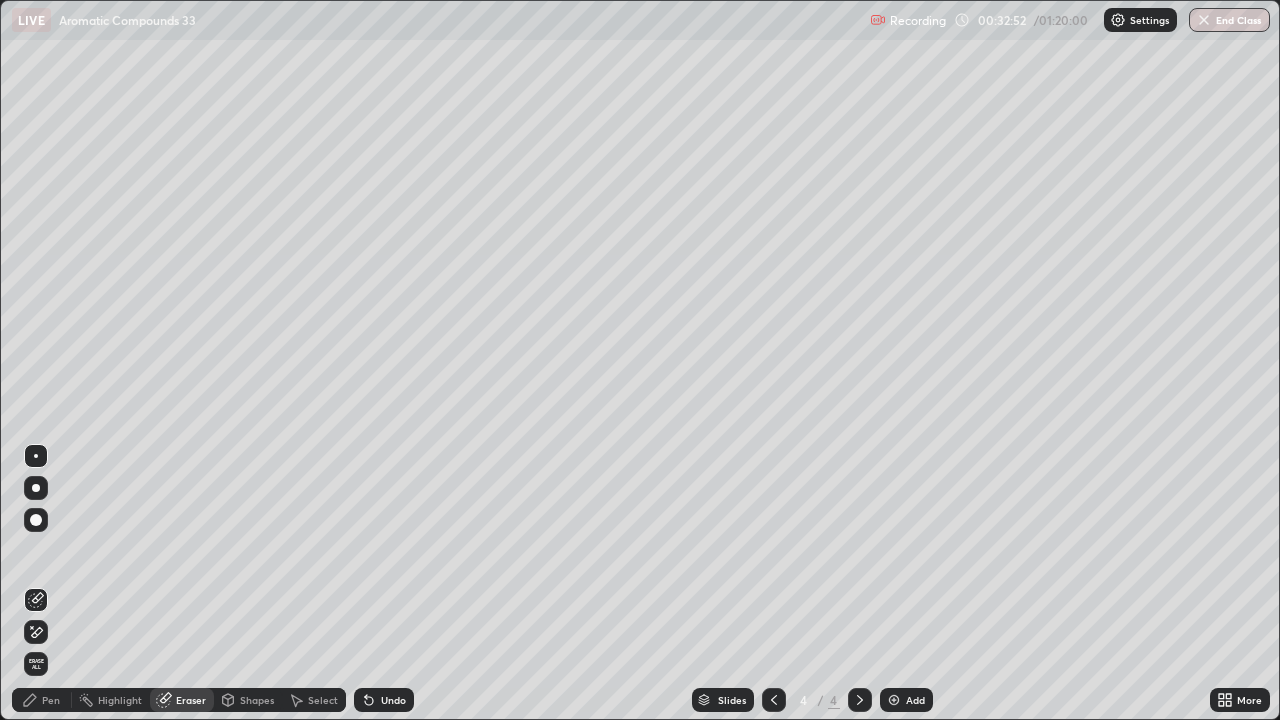 click on "Pen" at bounding box center (42, 700) 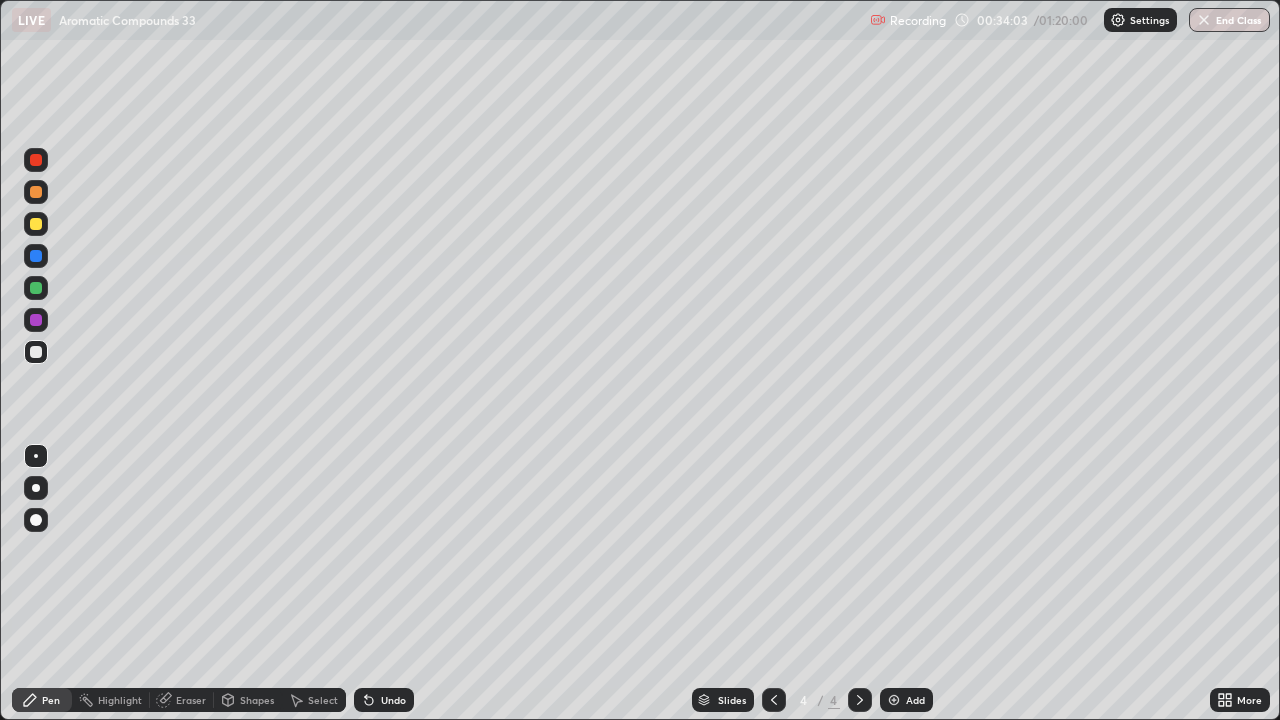 click at bounding box center [36, 192] 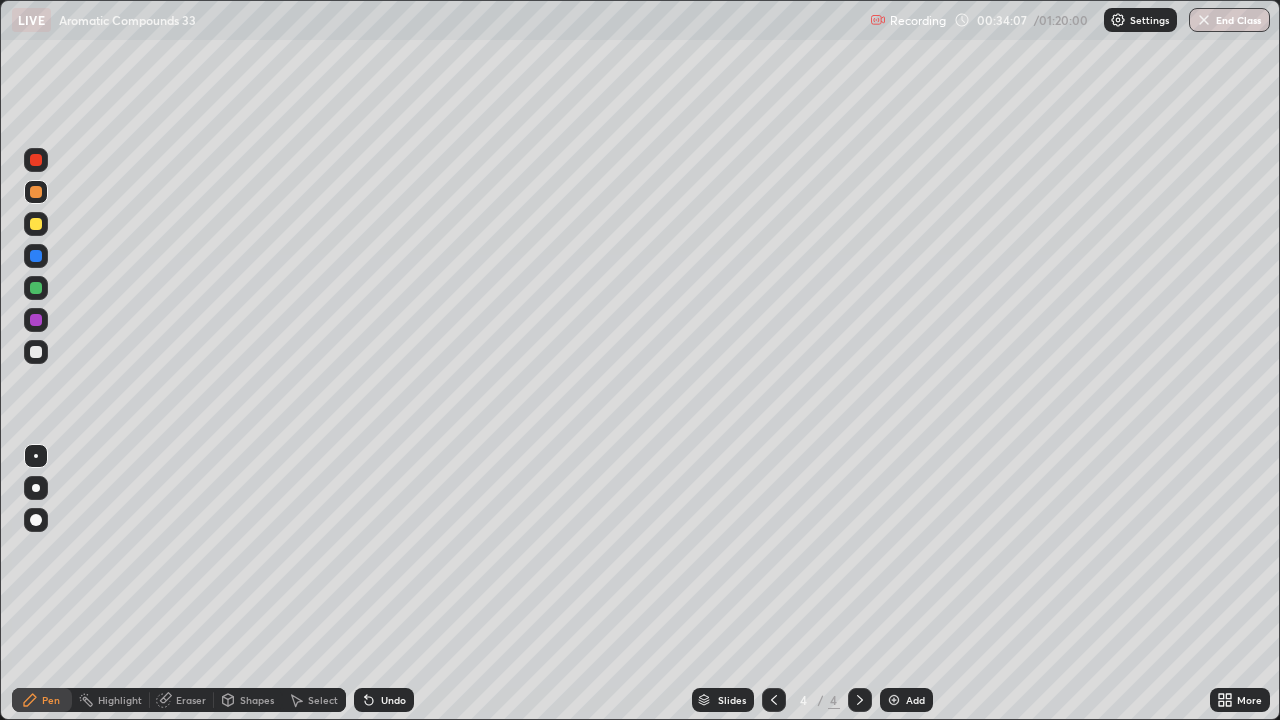 click at bounding box center (36, 160) 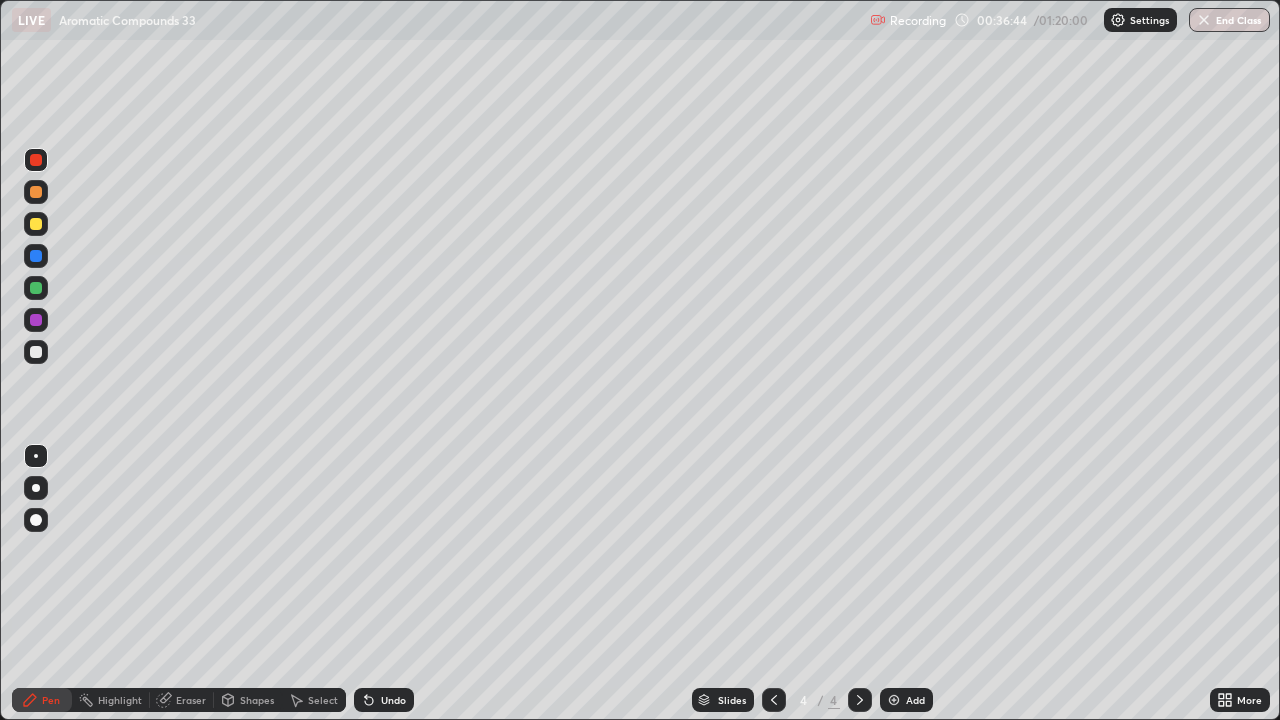 click on "Add" at bounding box center (906, 700) 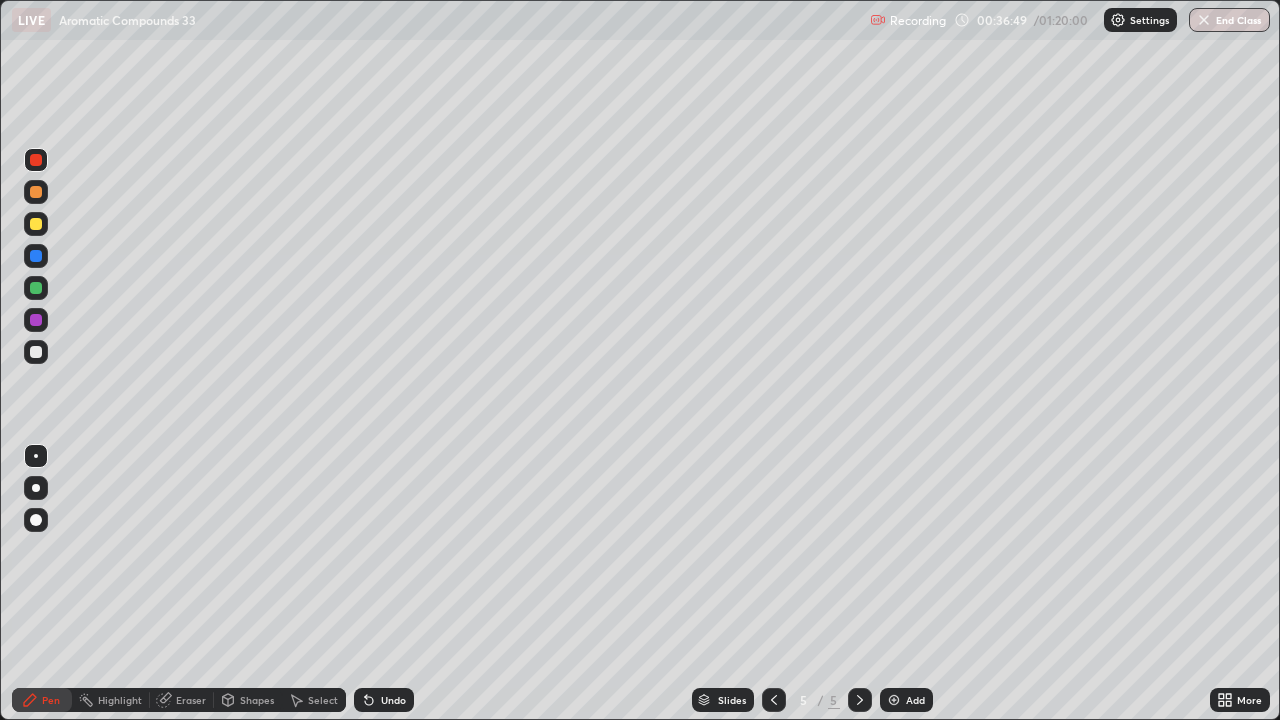 click at bounding box center (36, 352) 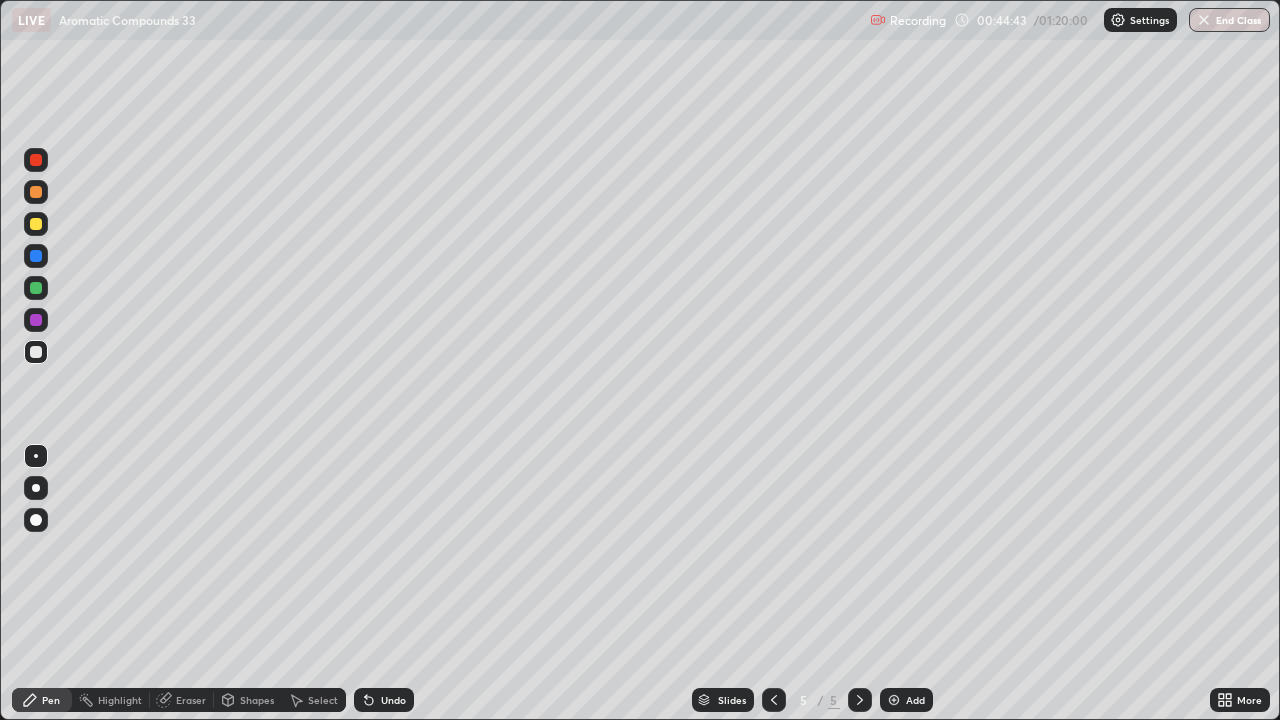 click at bounding box center [860, 700] 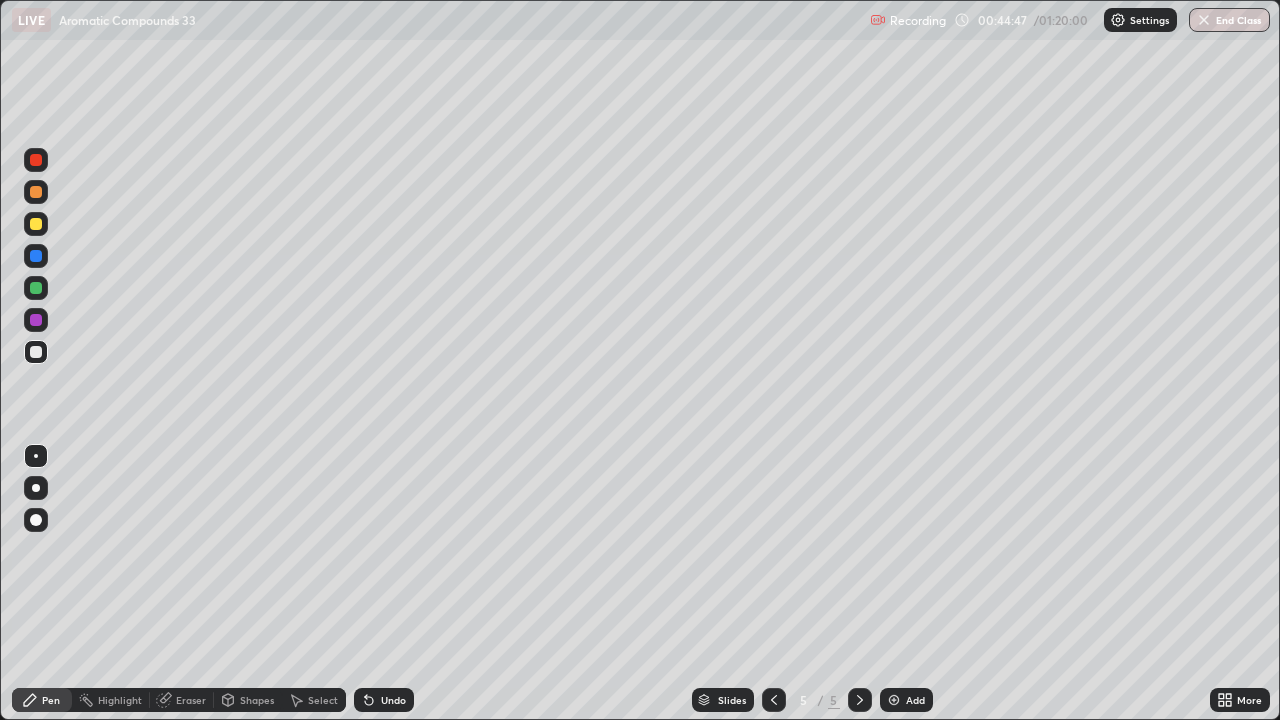 click at bounding box center (36, 224) 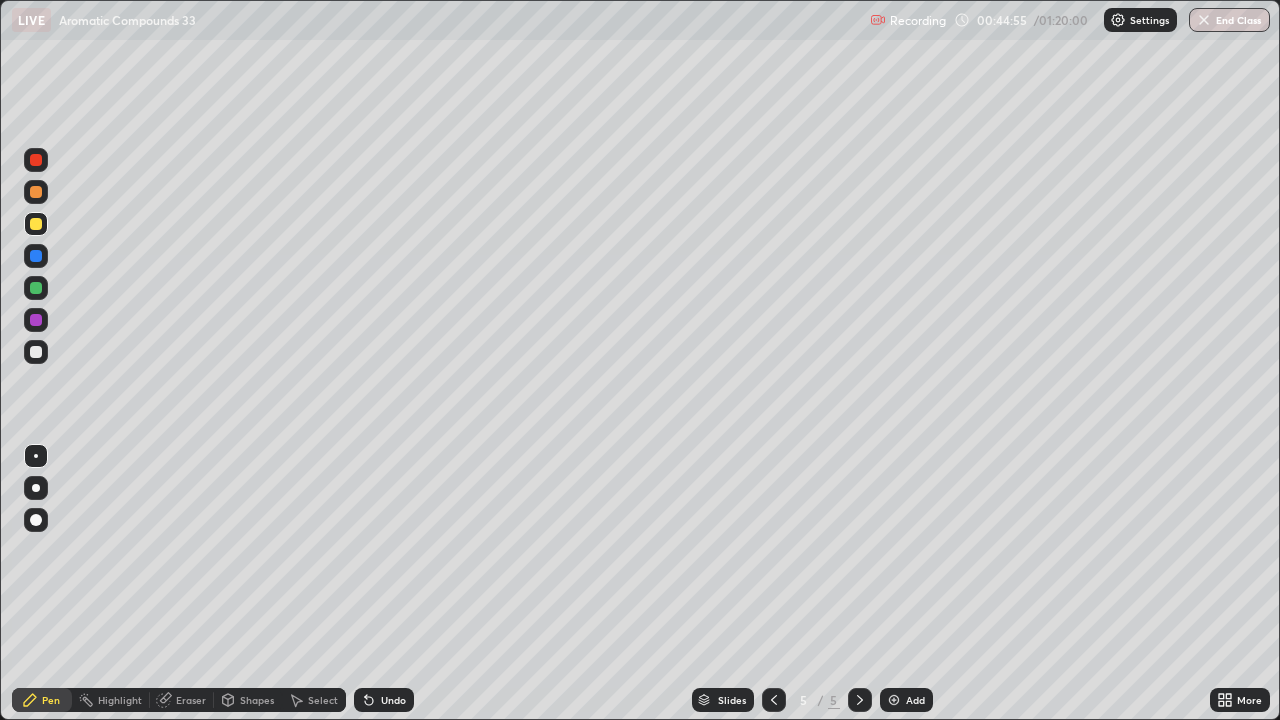 click on "Undo" at bounding box center [393, 700] 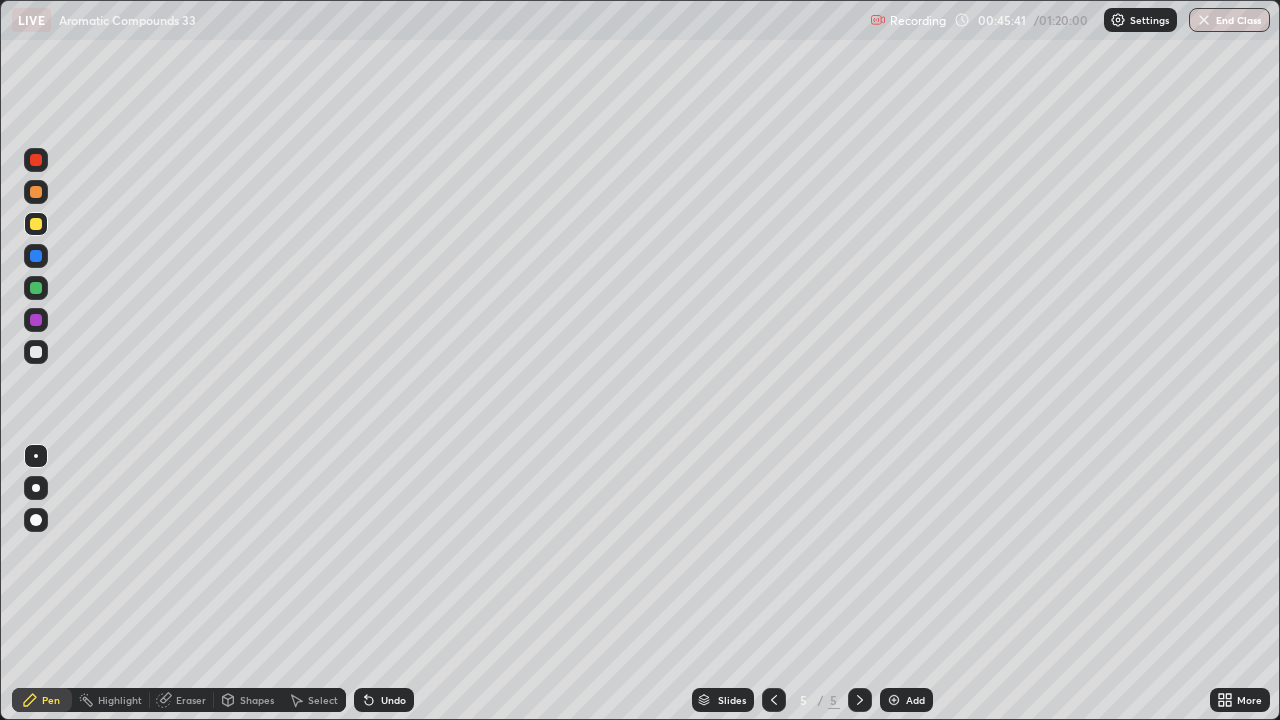 click on "Undo" at bounding box center [384, 700] 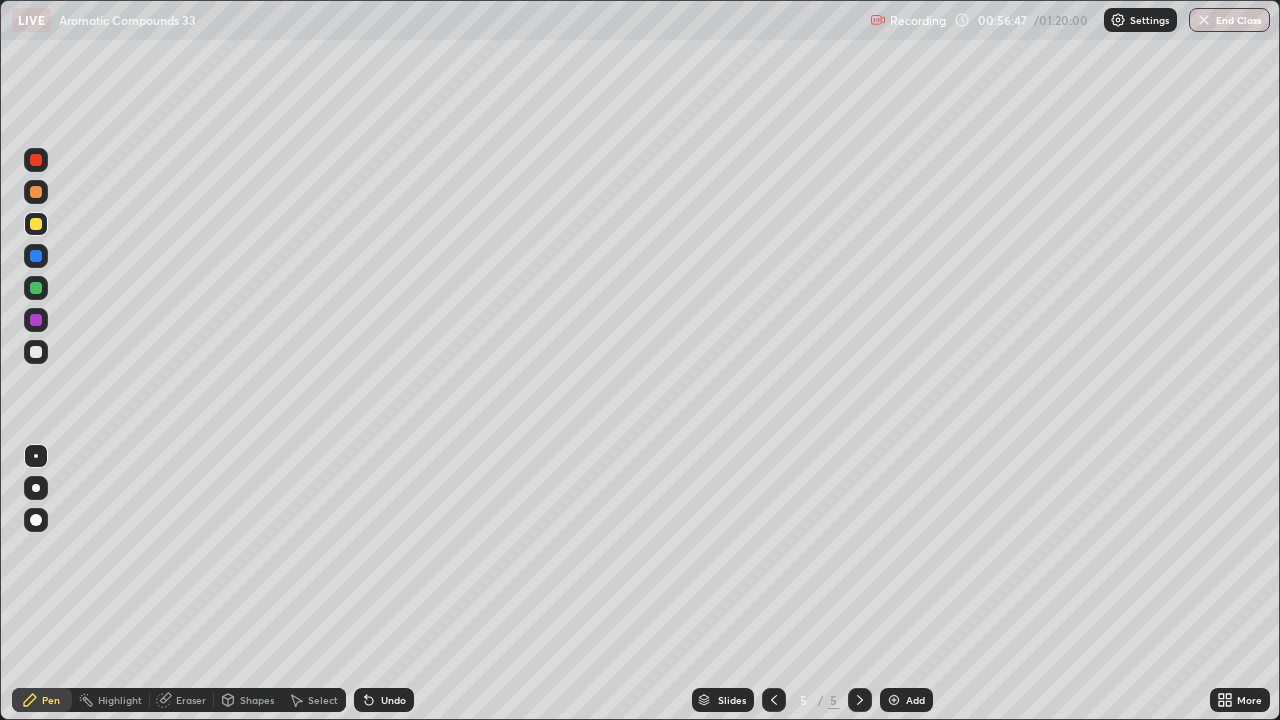 click at bounding box center [894, 700] 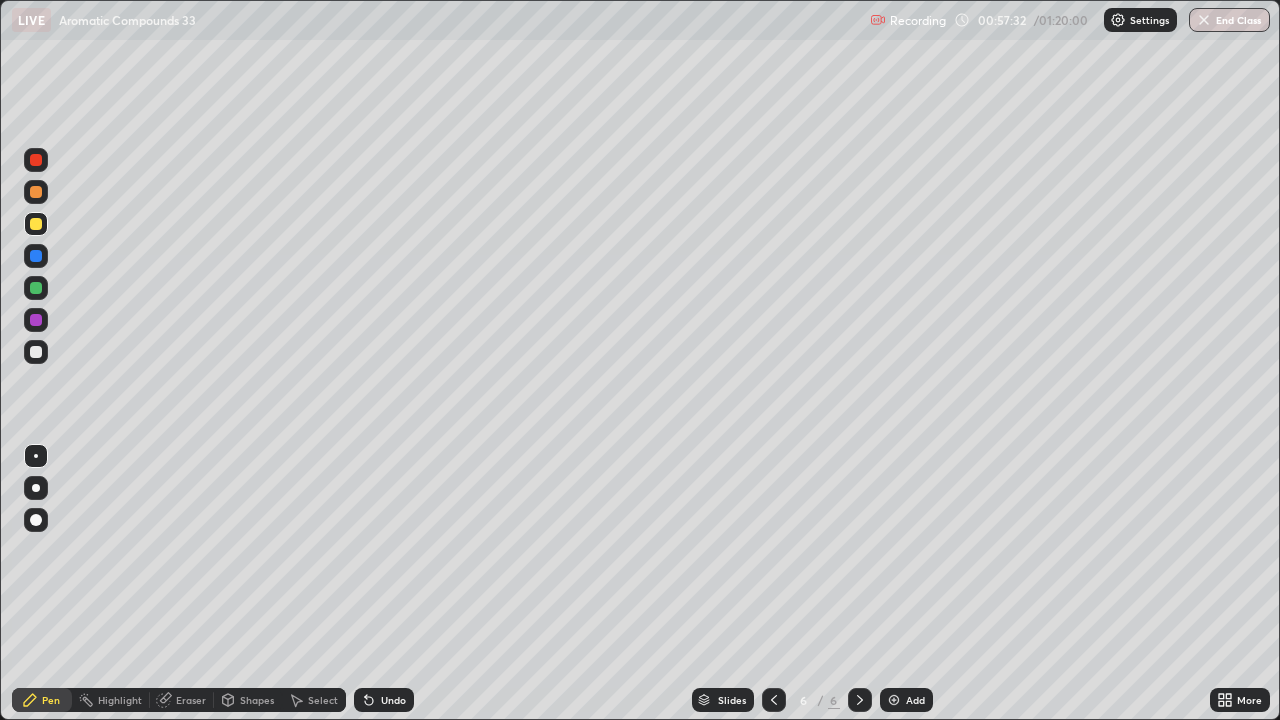 click at bounding box center [36, 352] 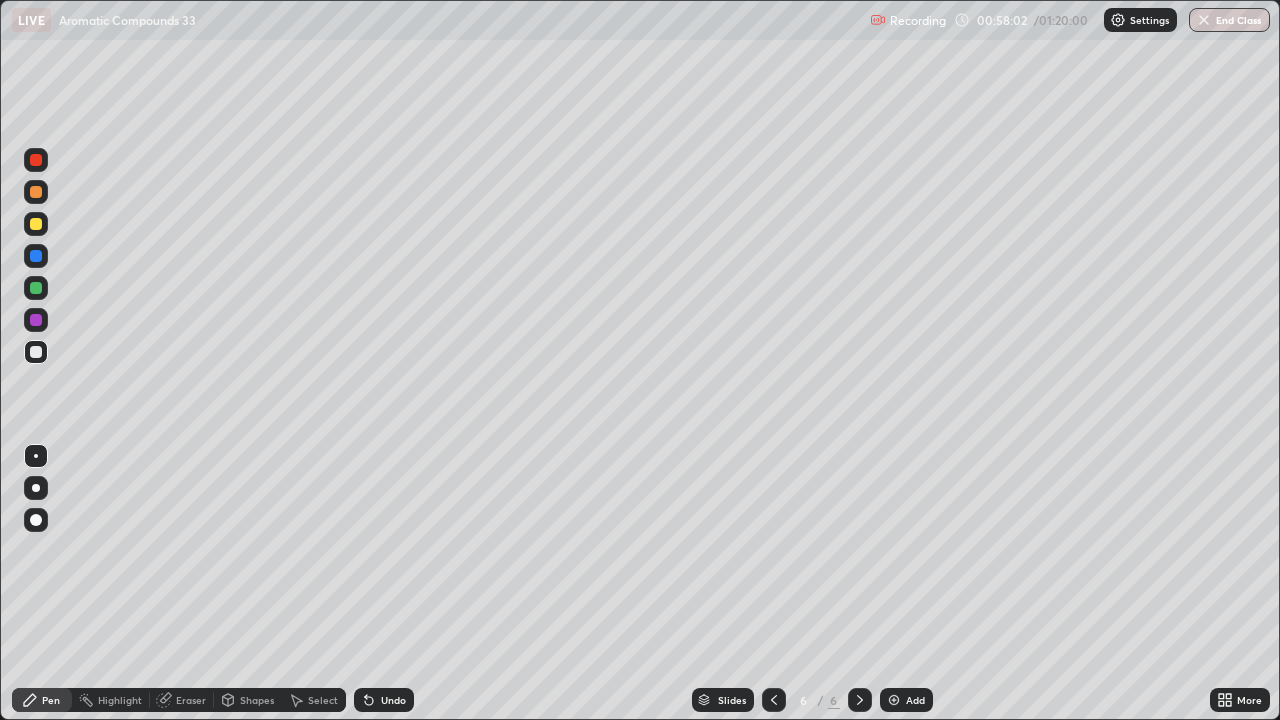 click at bounding box center (36, 224) 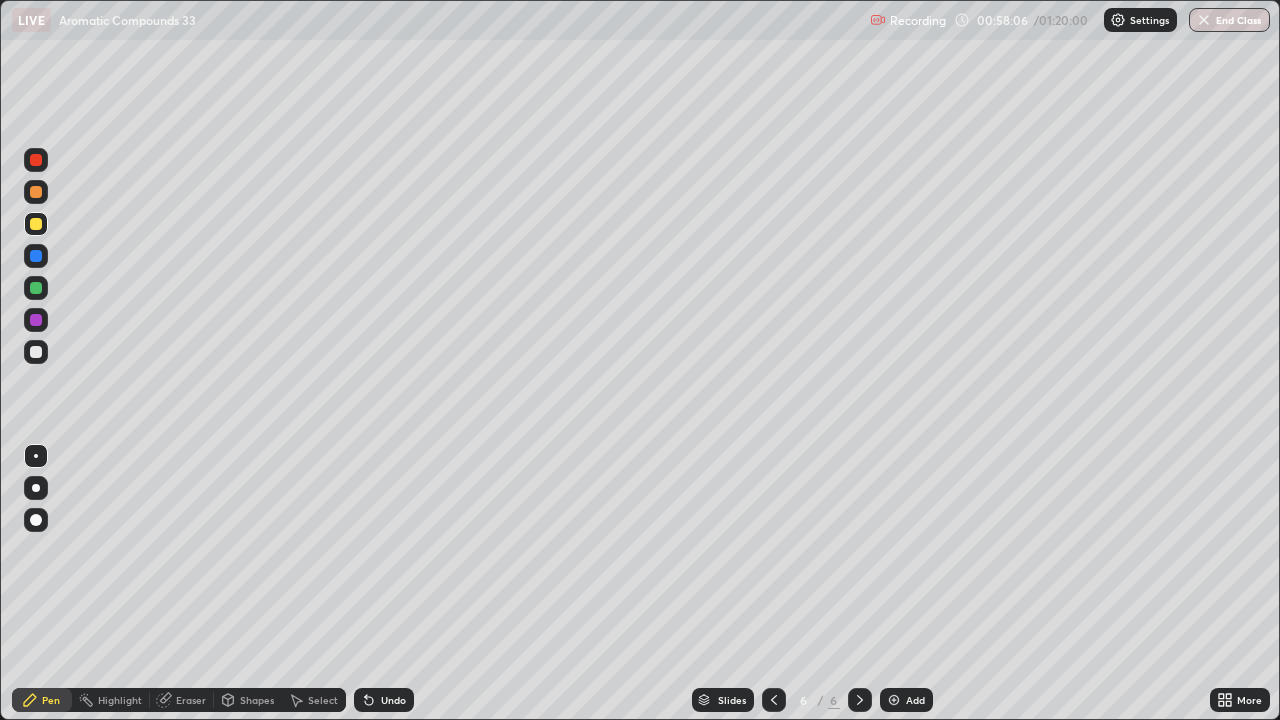 click at bounding box center [36, 160] 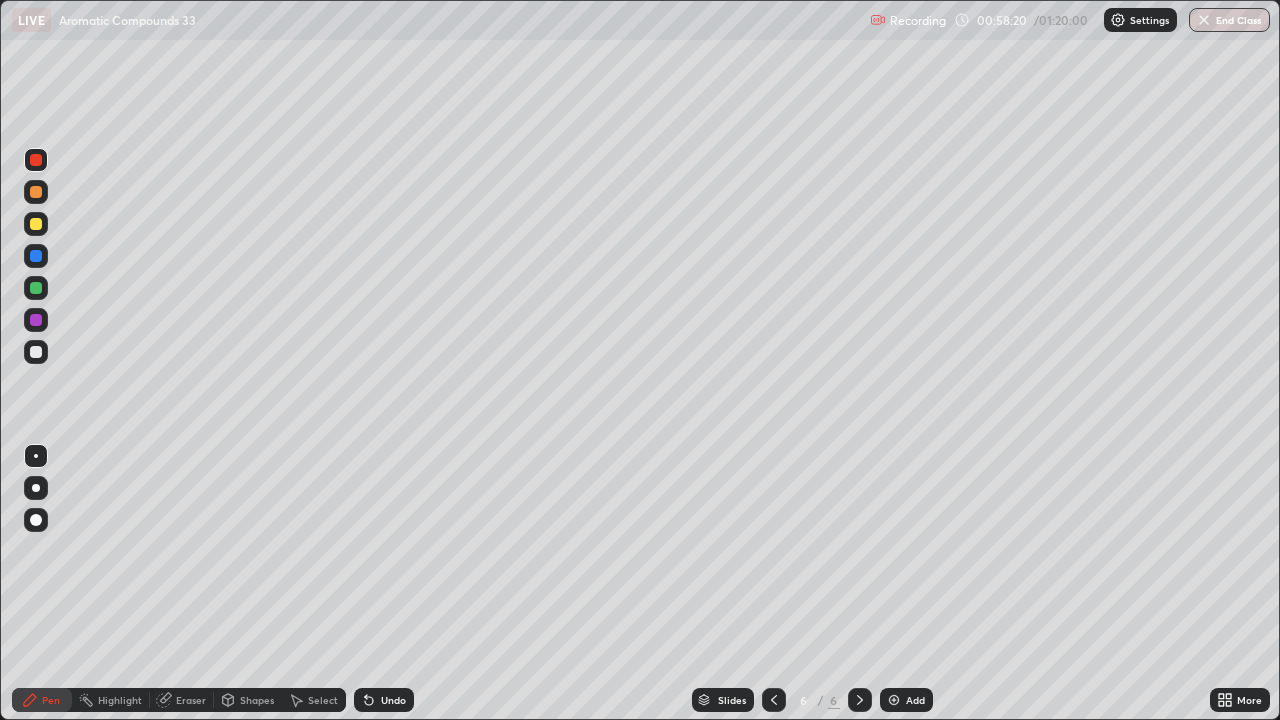 click on "Eraser" at bounding box center [191, 700] 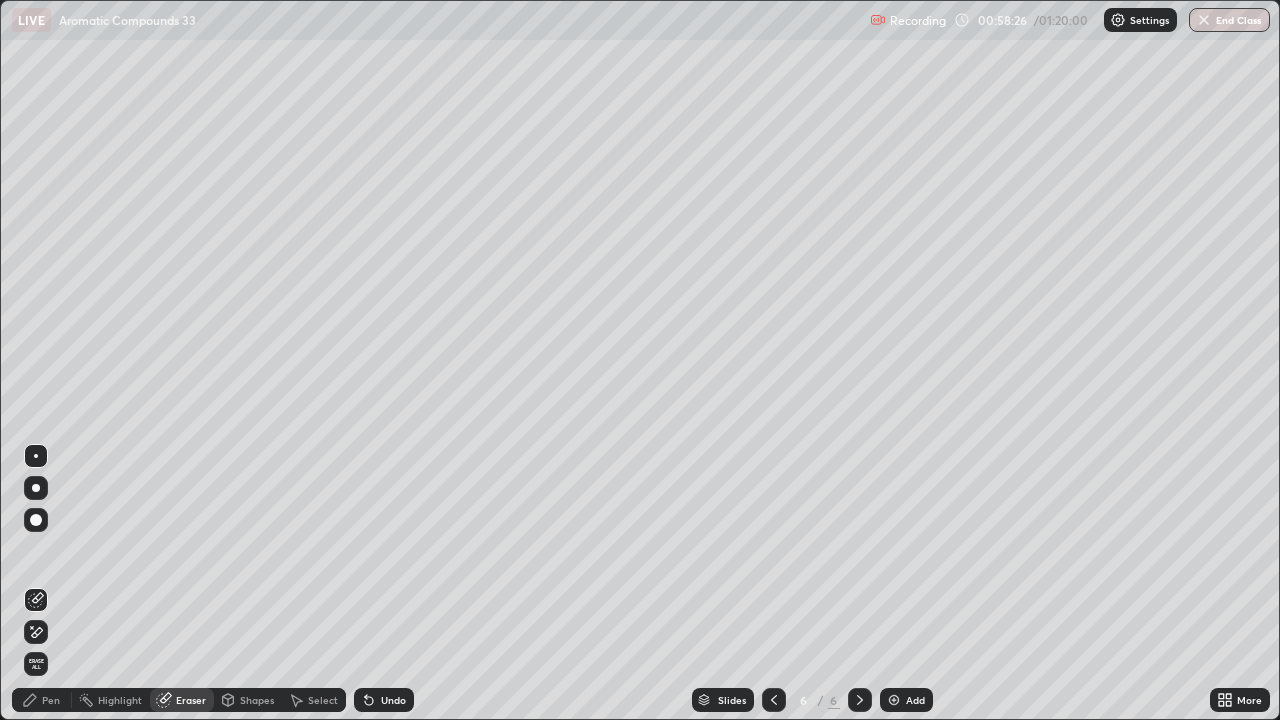 click on "Pen" at bounding box center [51, 700] 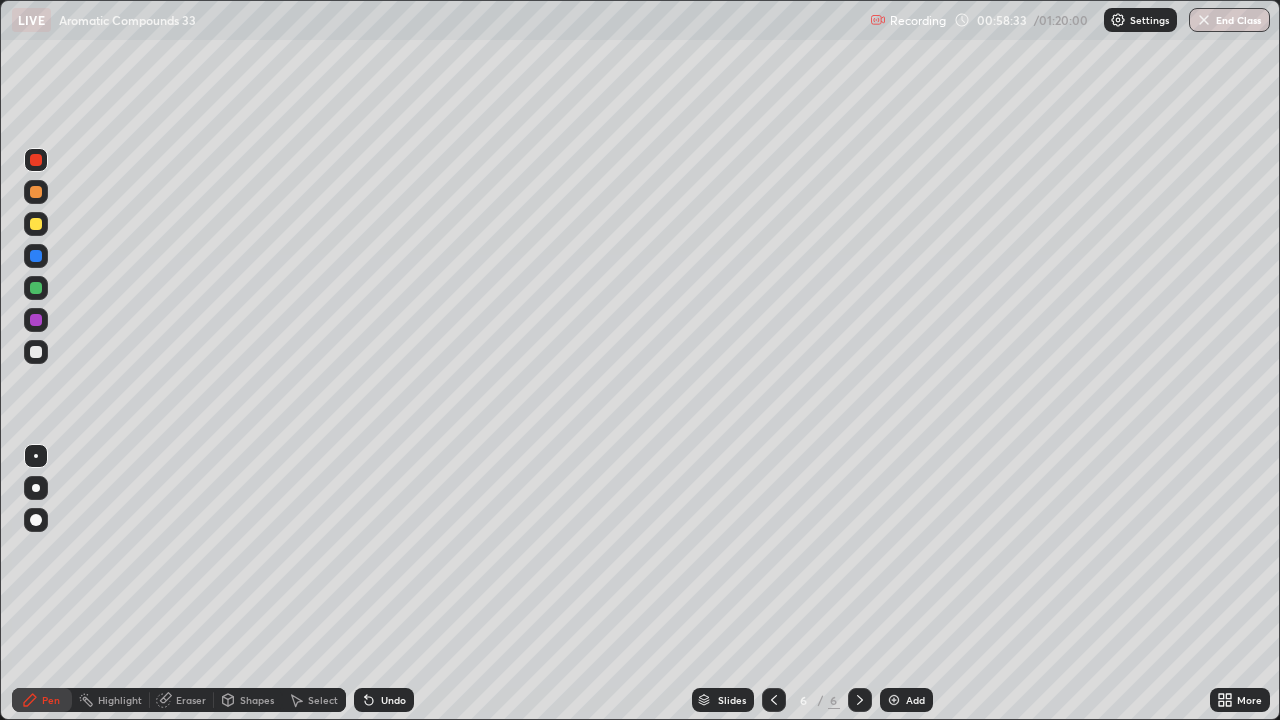 click at bounding box center (36, 352) 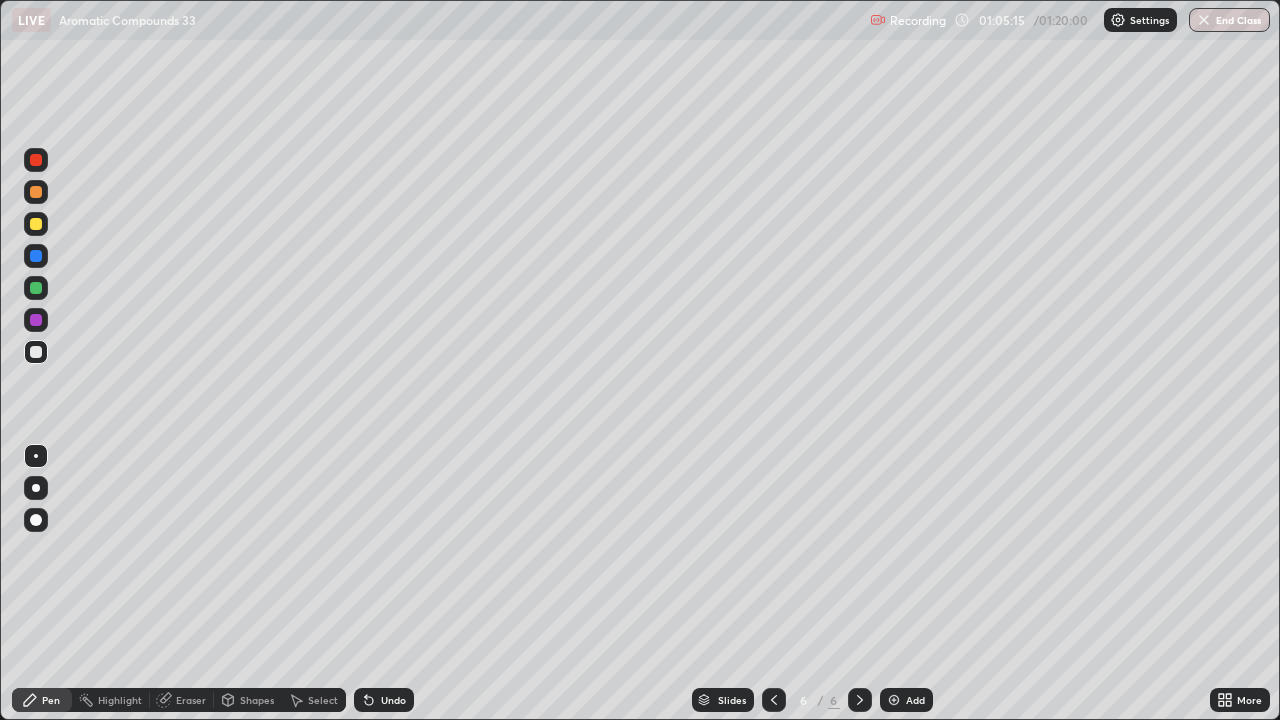 click at bounding box center (774, 700) 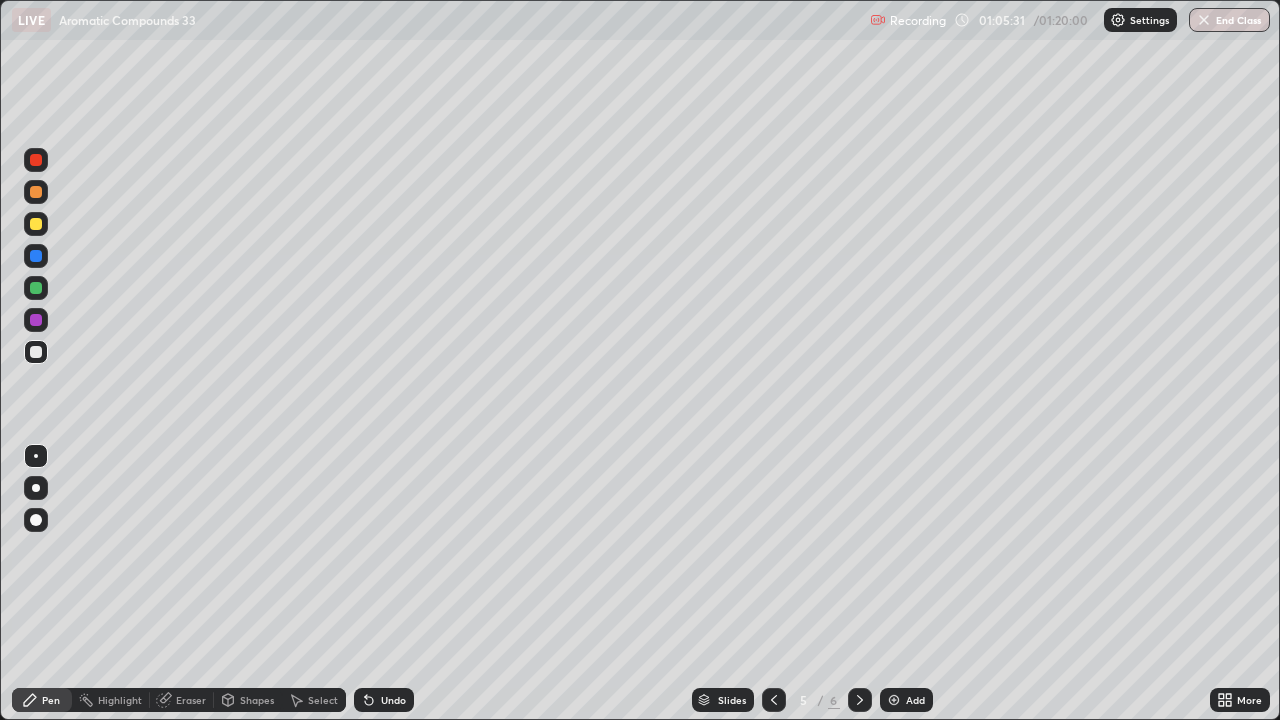 click 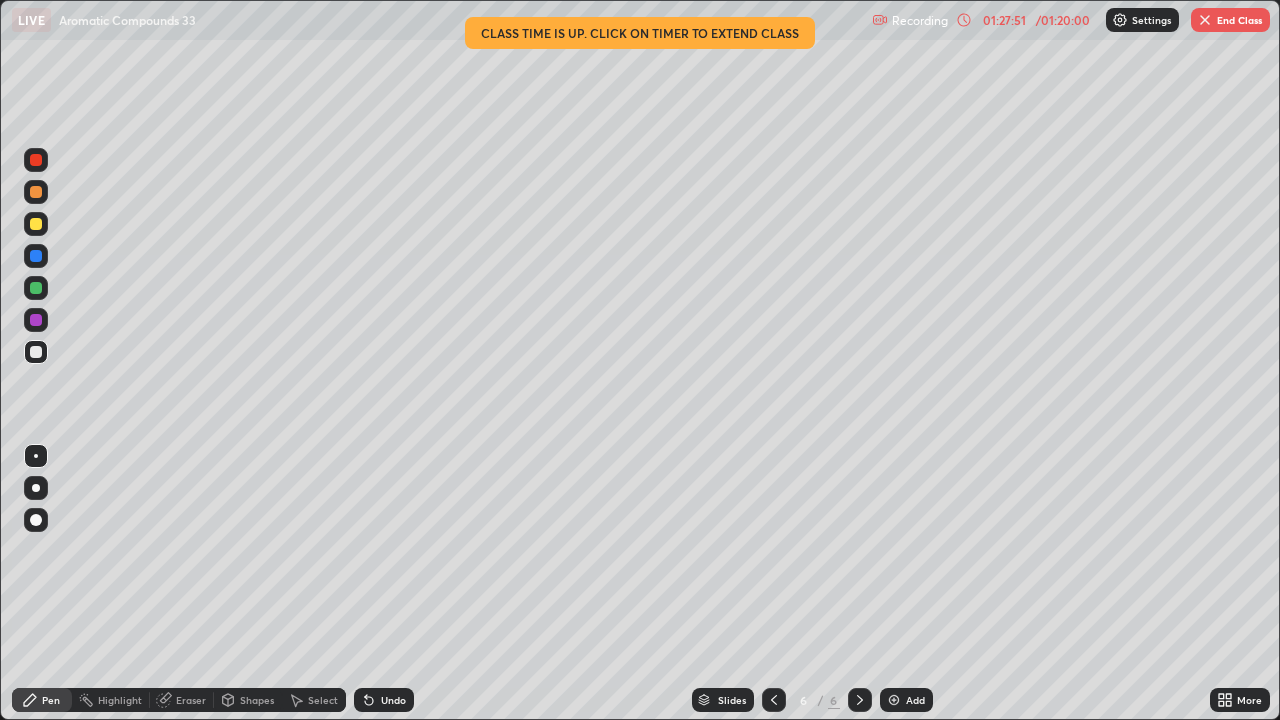 click at bounding box center (1205, 20) 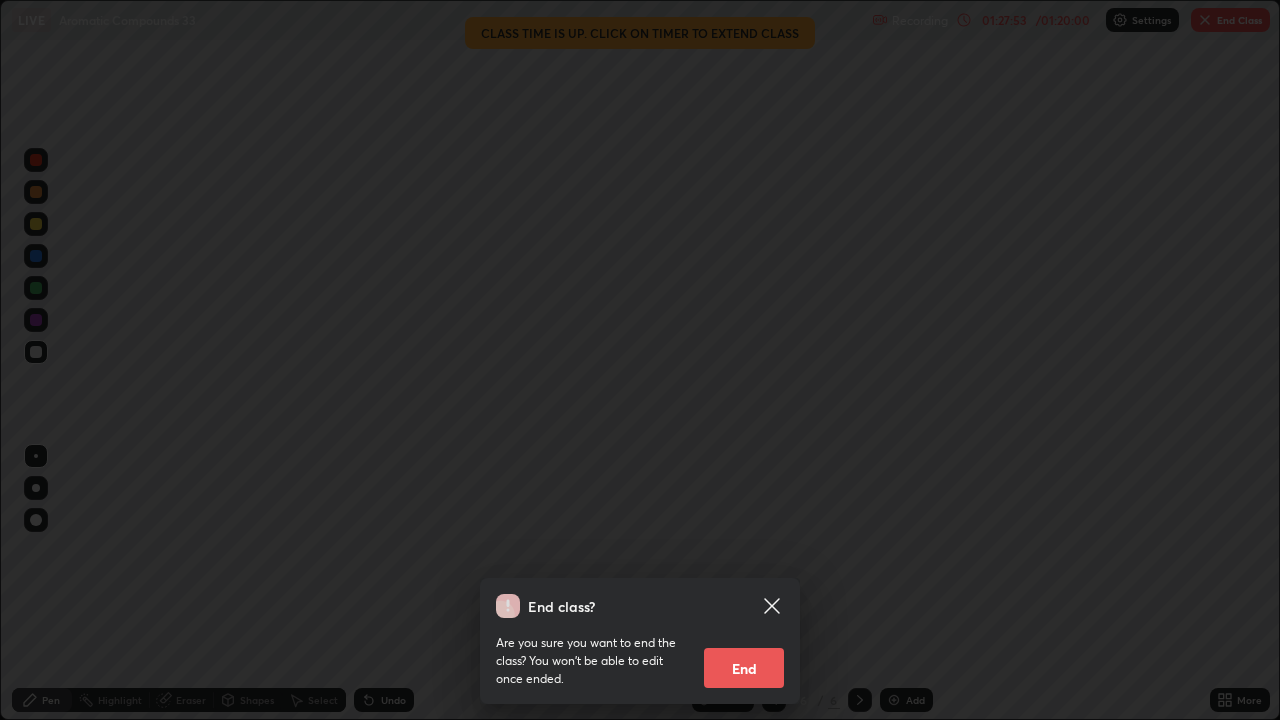 click on "End" at bounding box center [744, 668] 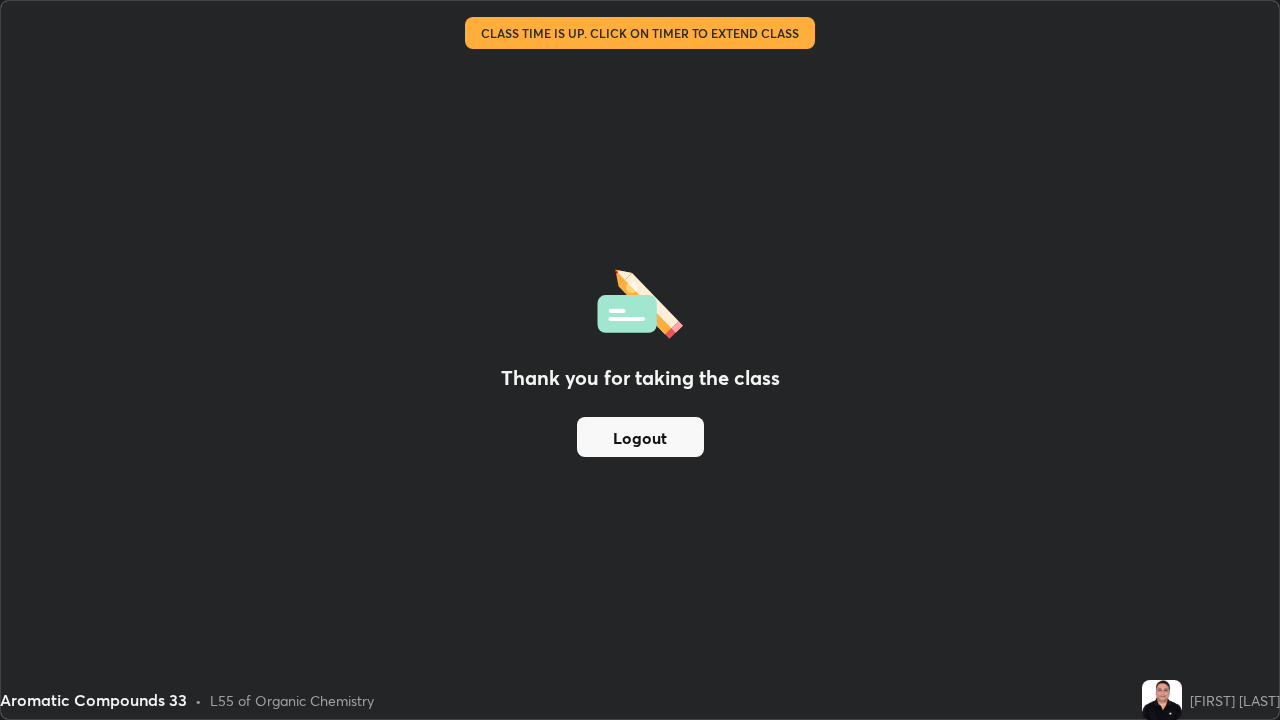 click on "Logout" at bounding box center [640, 437] 